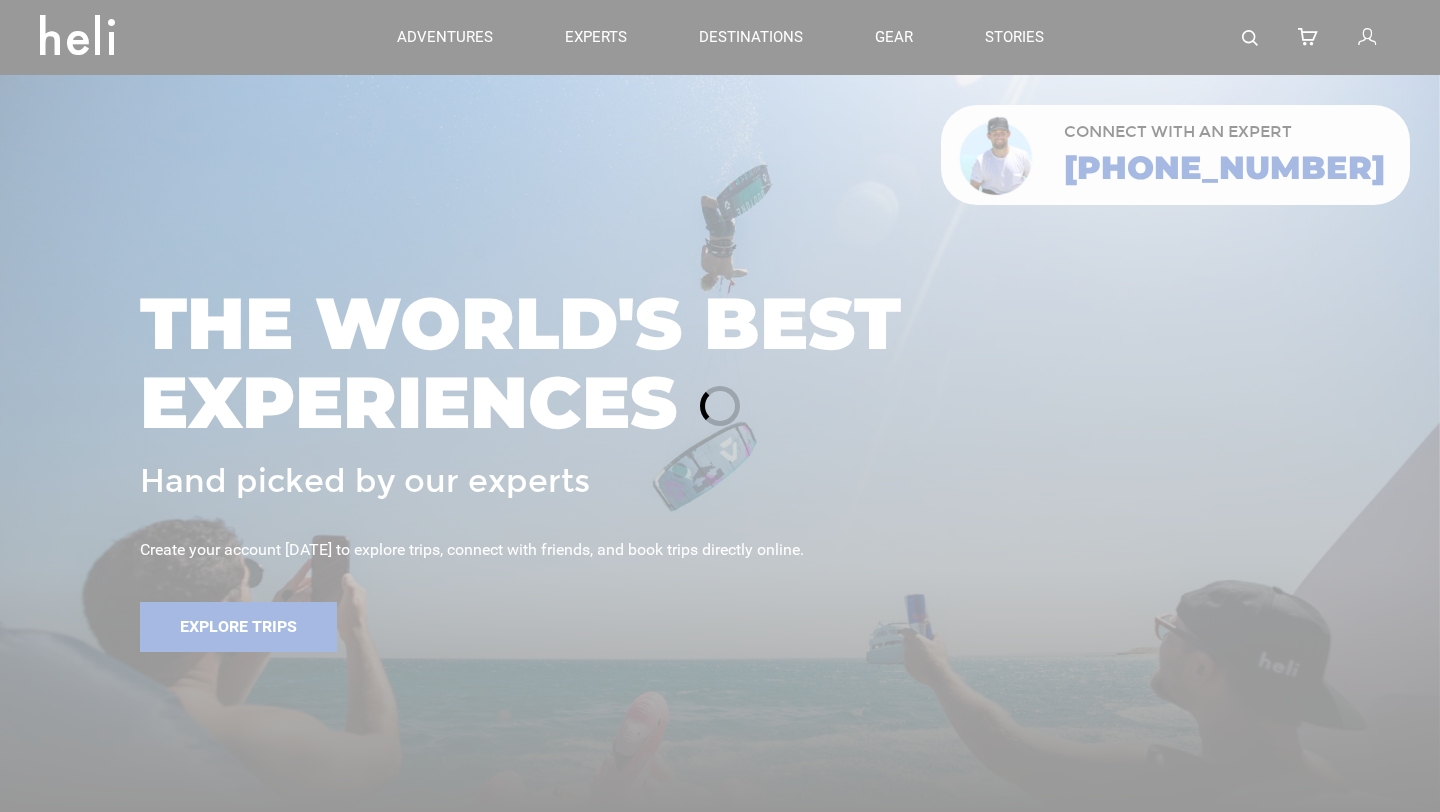 scroll, scrollTop: 0, scrollLeft: 0, axis: both 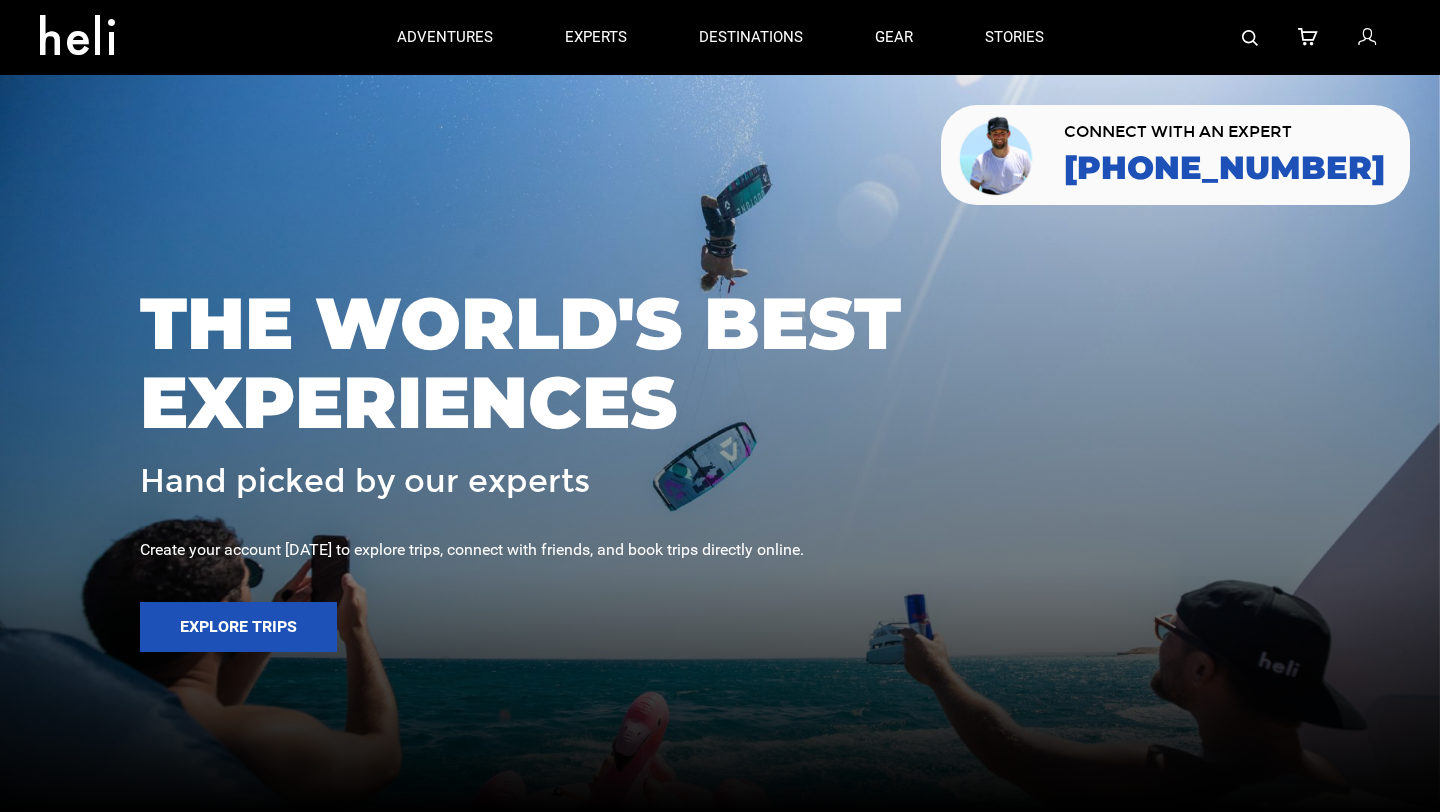 click at bounding box center (997, 155) 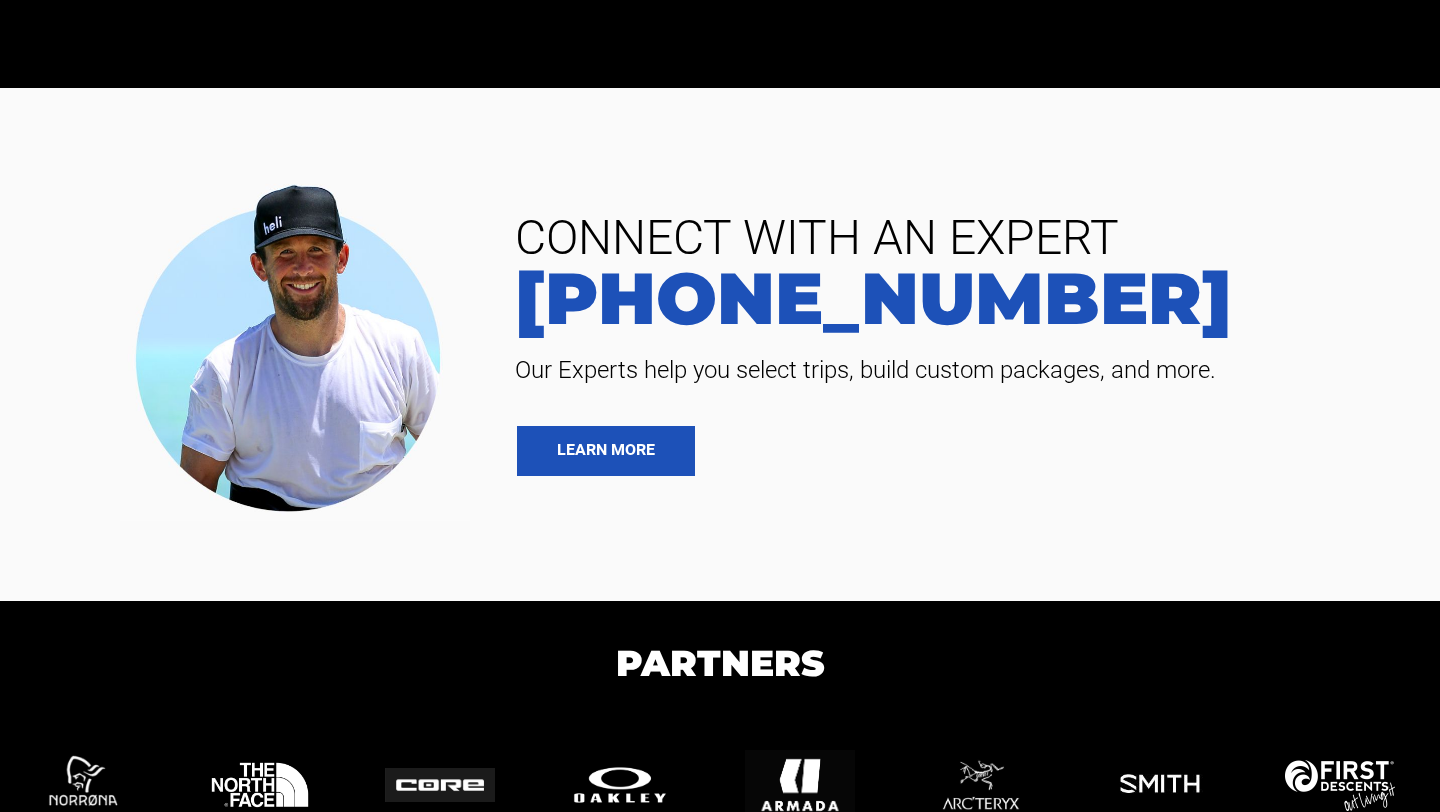 scroll, scrollTop: 4528, scrollLeft: 0, axis: vertical 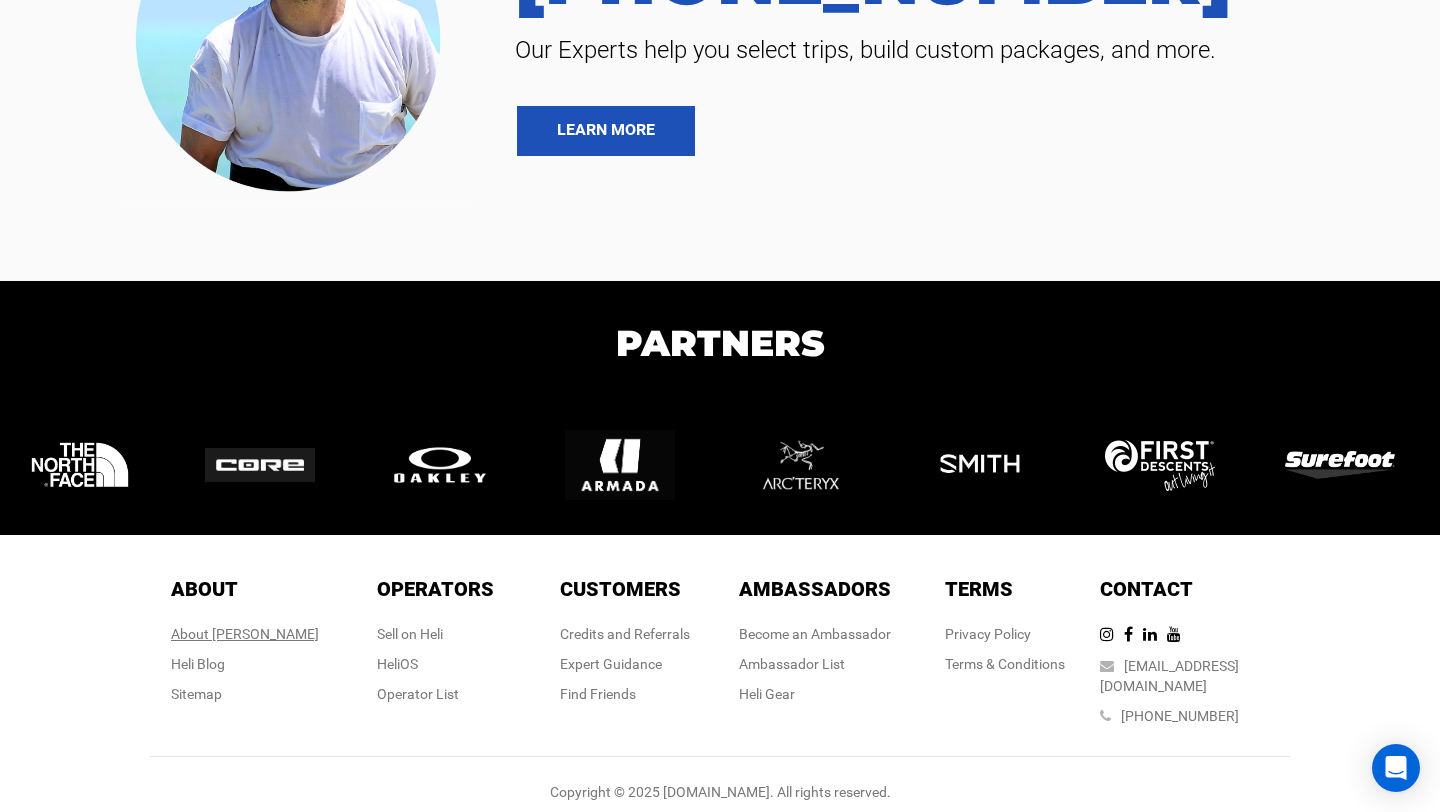 click on "About [PERSON_NAME]" at bounding box center [245, 634] 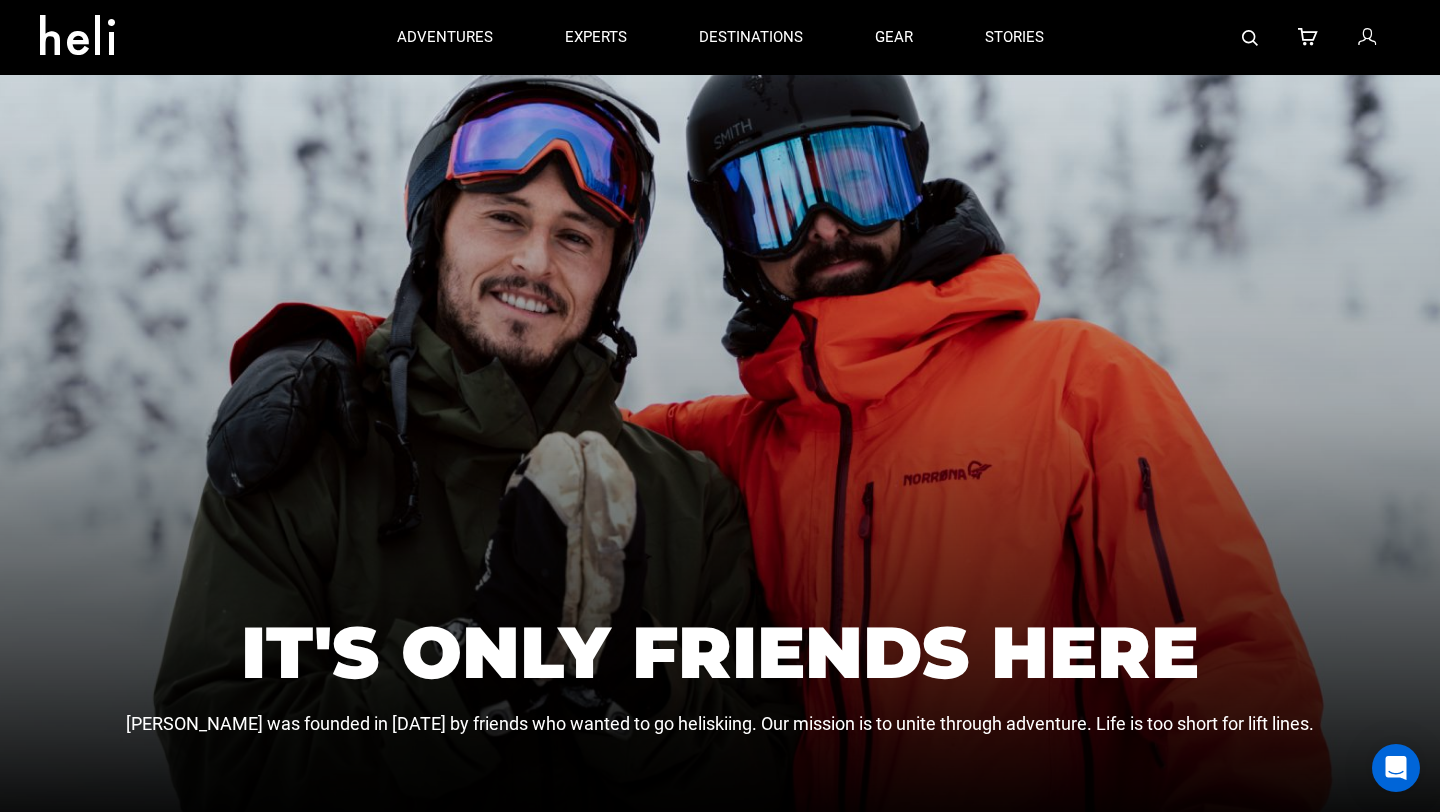 scroll, scrollTop: 117, scrollLeft: 0, axis: vertical 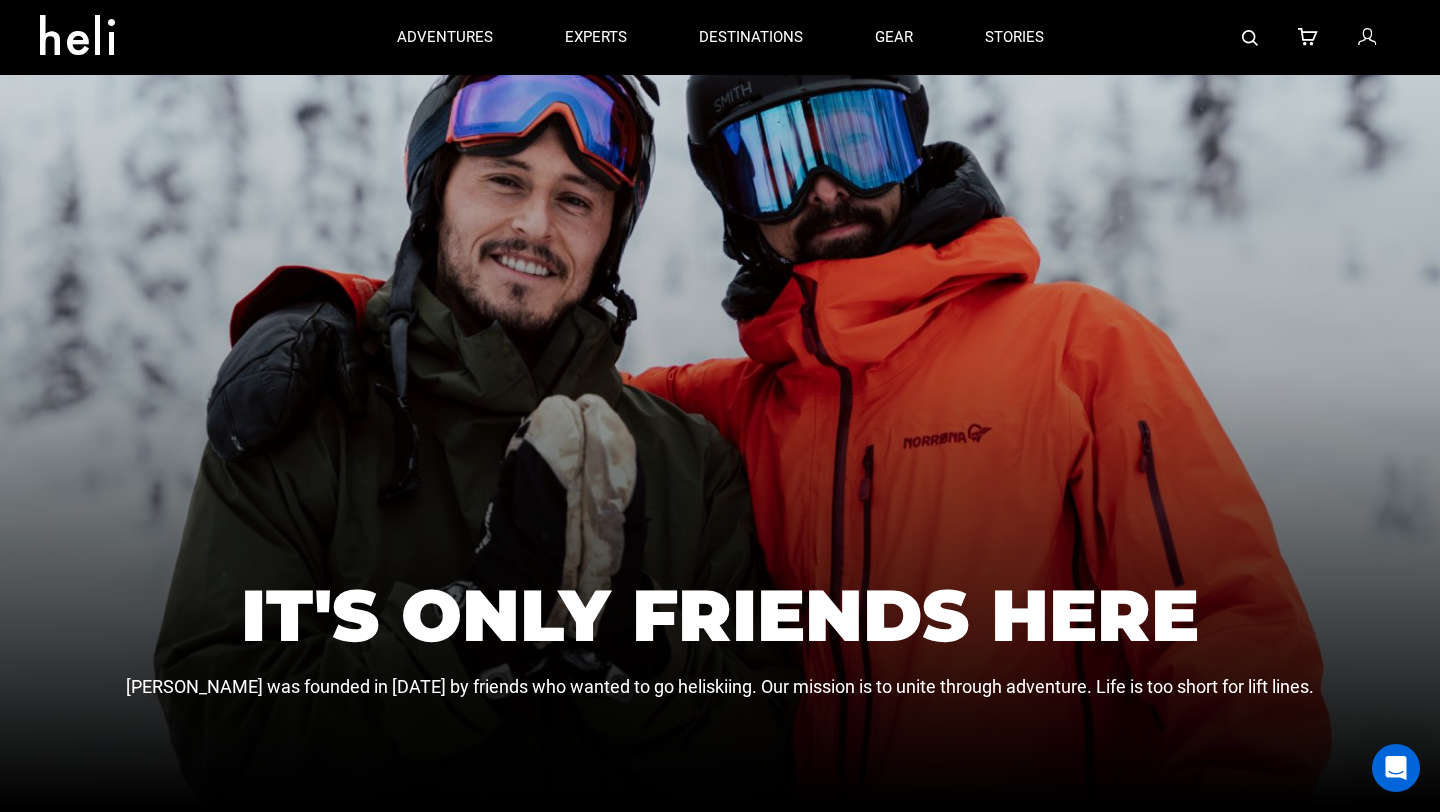 click on "[PERSON_NAME] was founded in [DATE] by friends who wanted to go heliskiing. Our mission is to unite through adventure. Life is too short for lift lines." at bounding box center (720, 687) 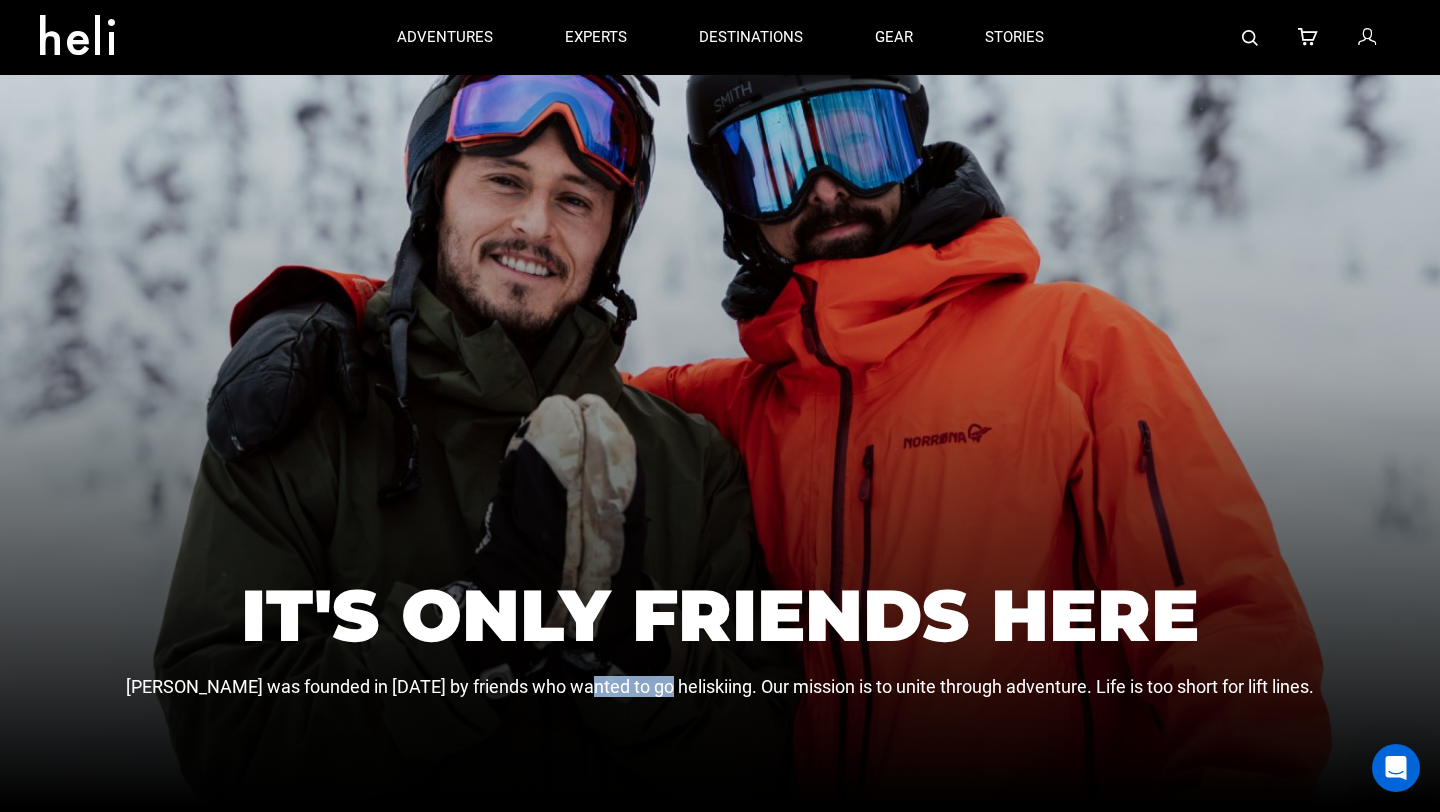click on "[PERSON_NAME] was founded in [DATE] by friends who wanted to go heliskiing. Our mission is to unite through adventure. Life is too short for lift lines." at bounding box center [720, 687] 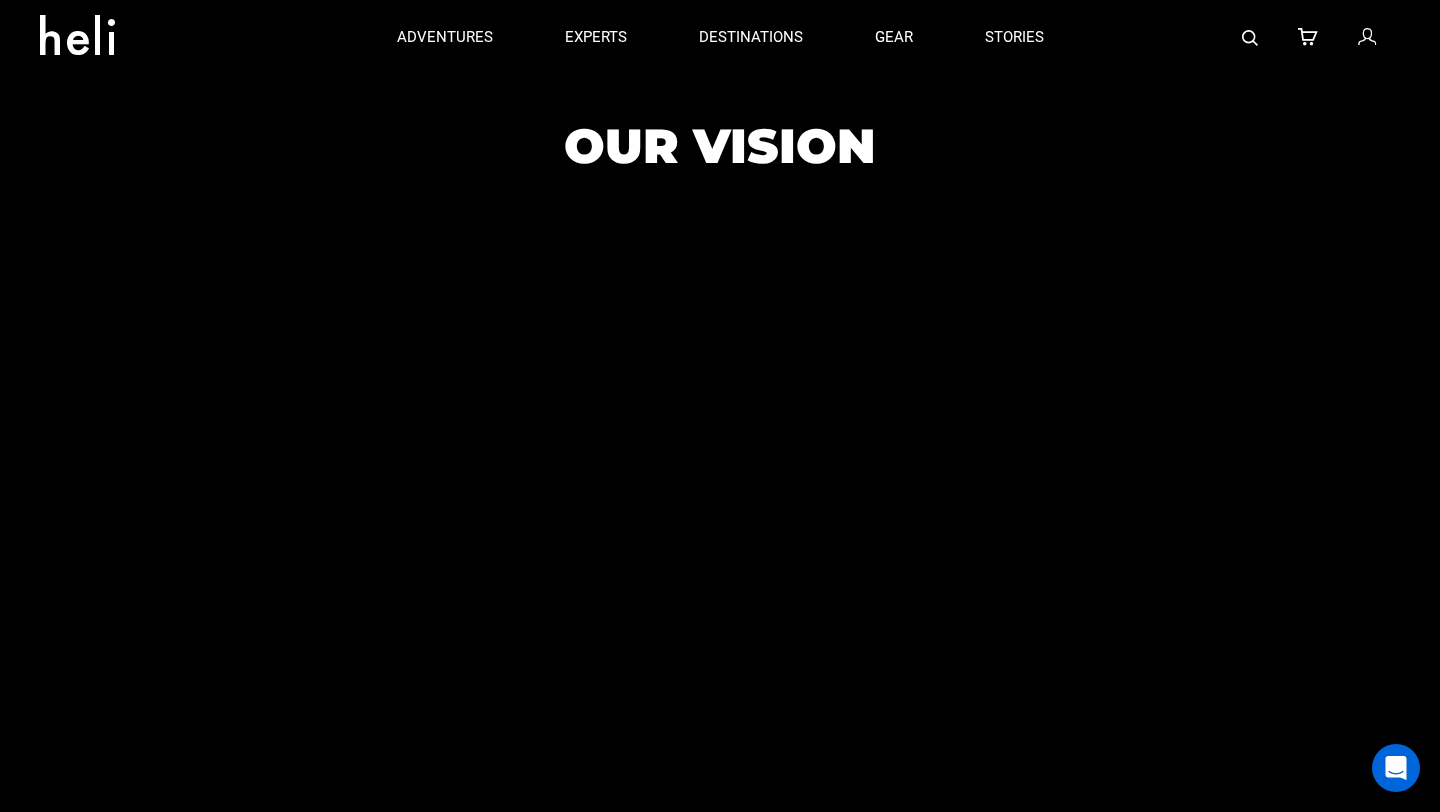 scroll, scrollTop: 820, scrollLeft: 0, axis: vertical 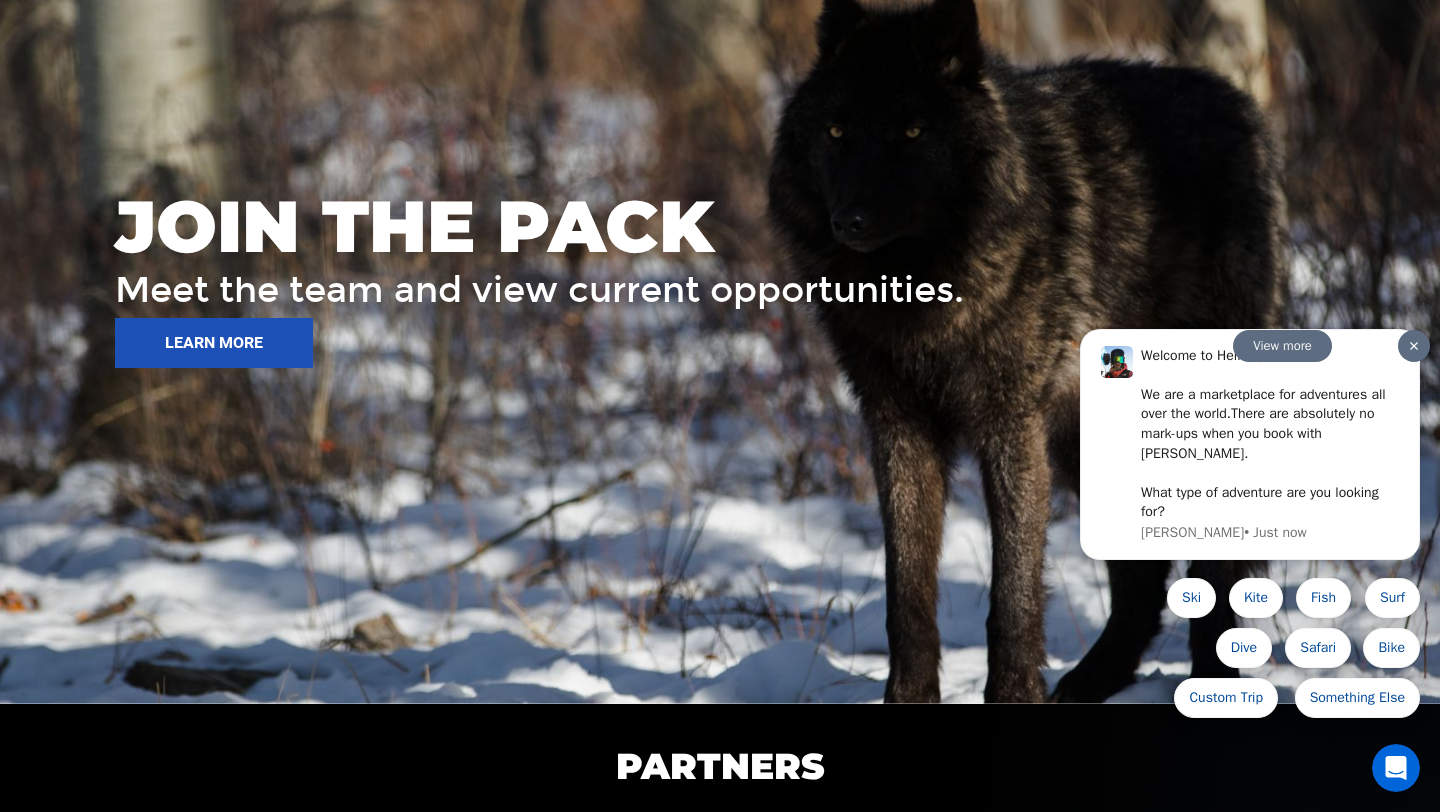 click at bounding box center [1414, 346] 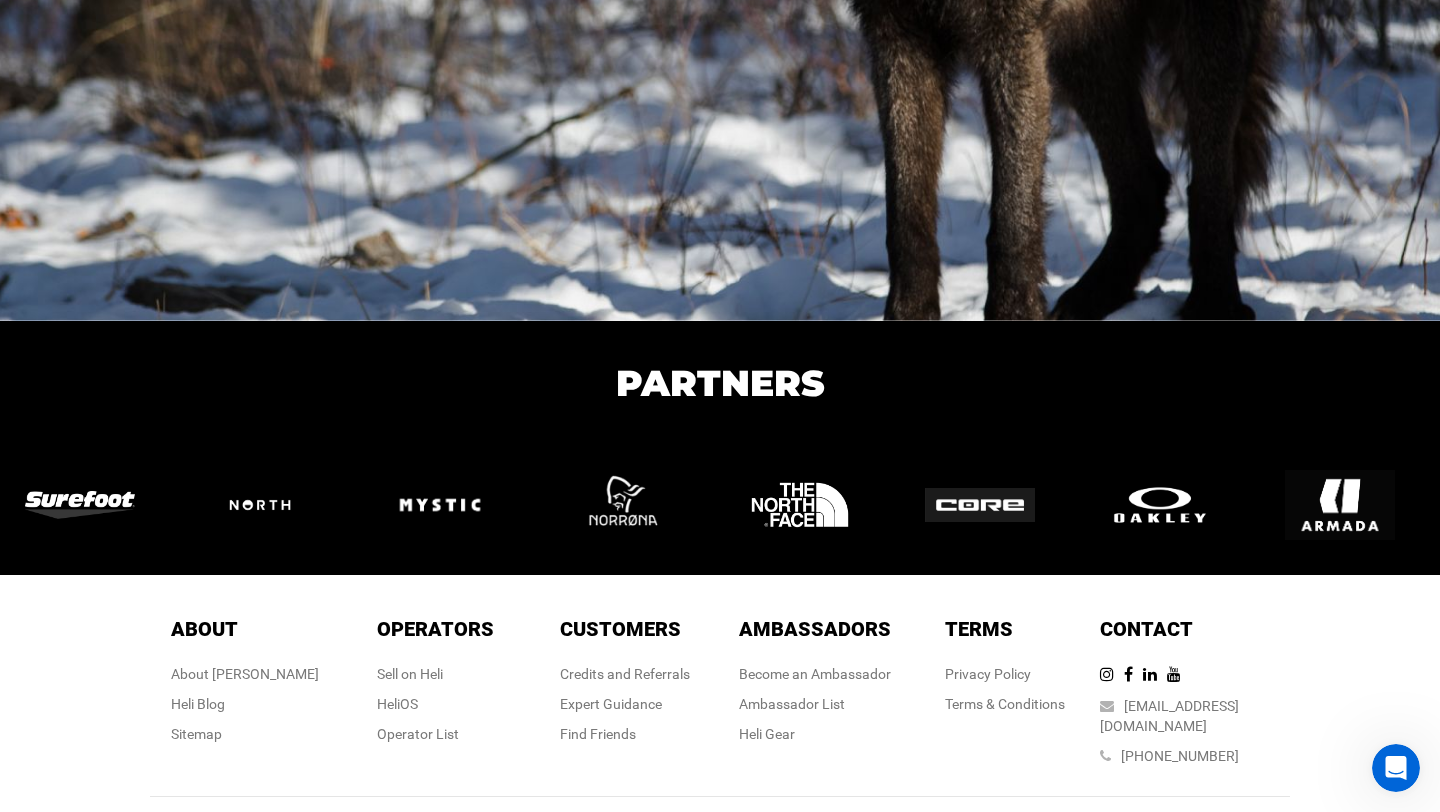 scroll, scrollTop: 3311, scrollLeft: 0, axis: vertical 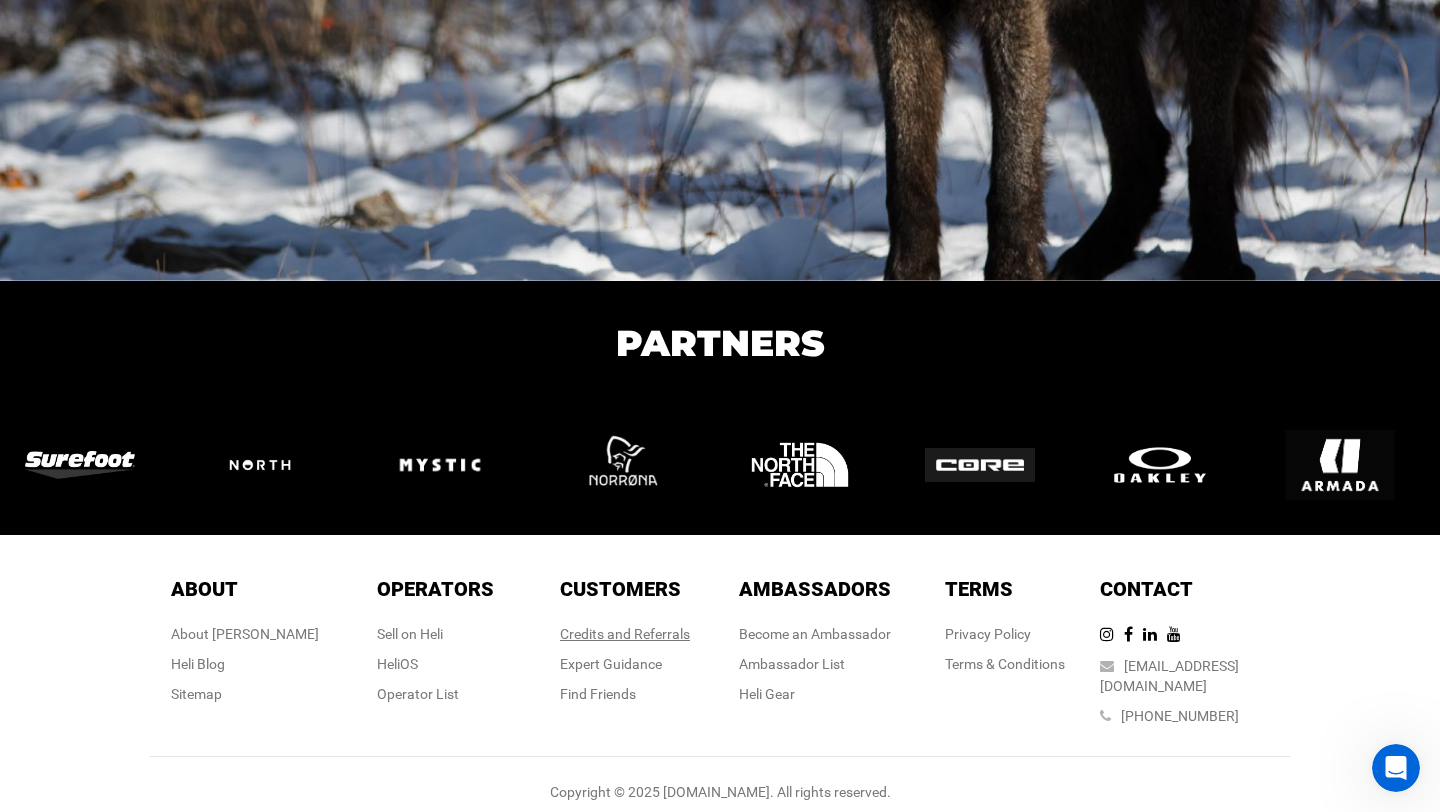 click on "Credits and Referrals" at bounding box center (625, 634) 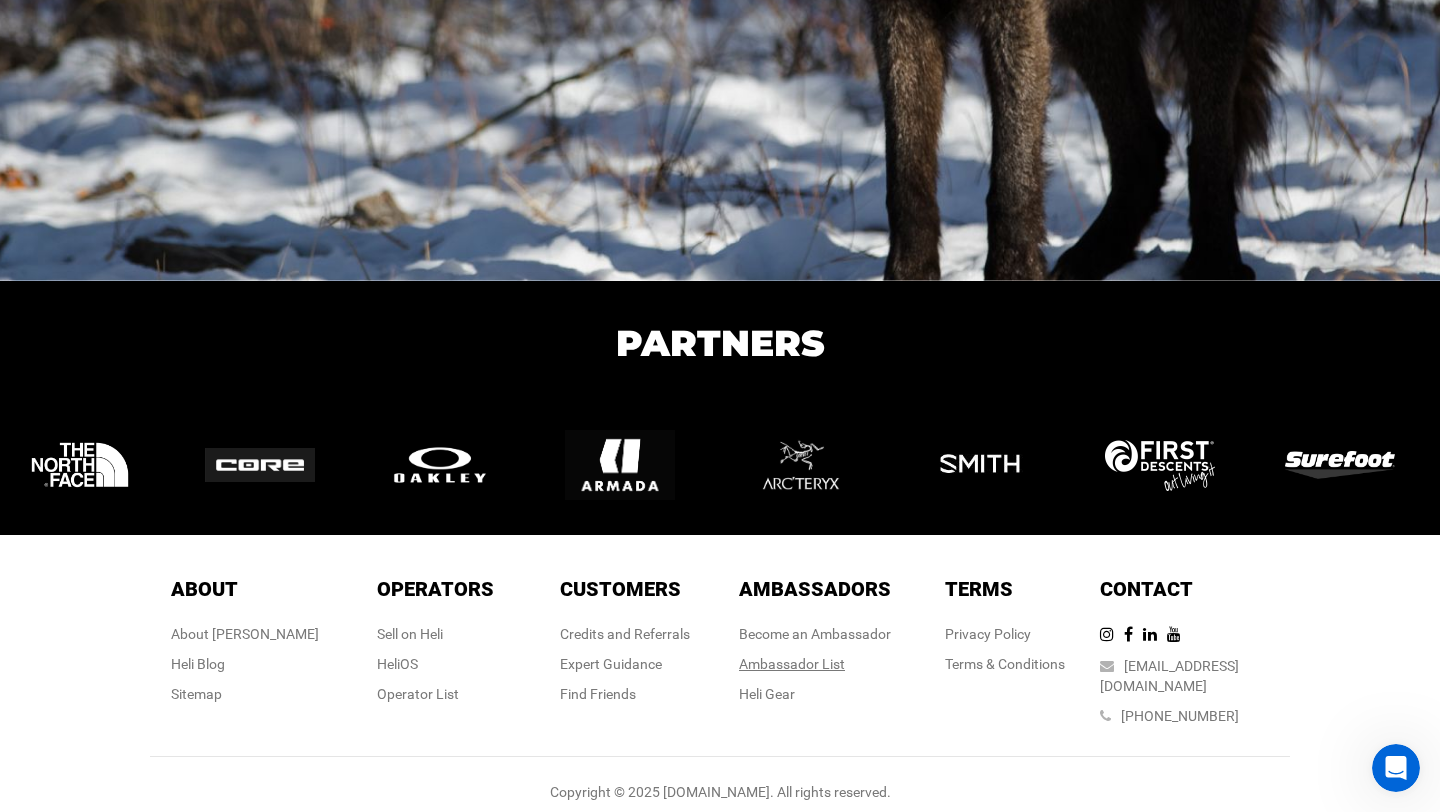 click on "Ambassador List" at bounding box center (815, 664) 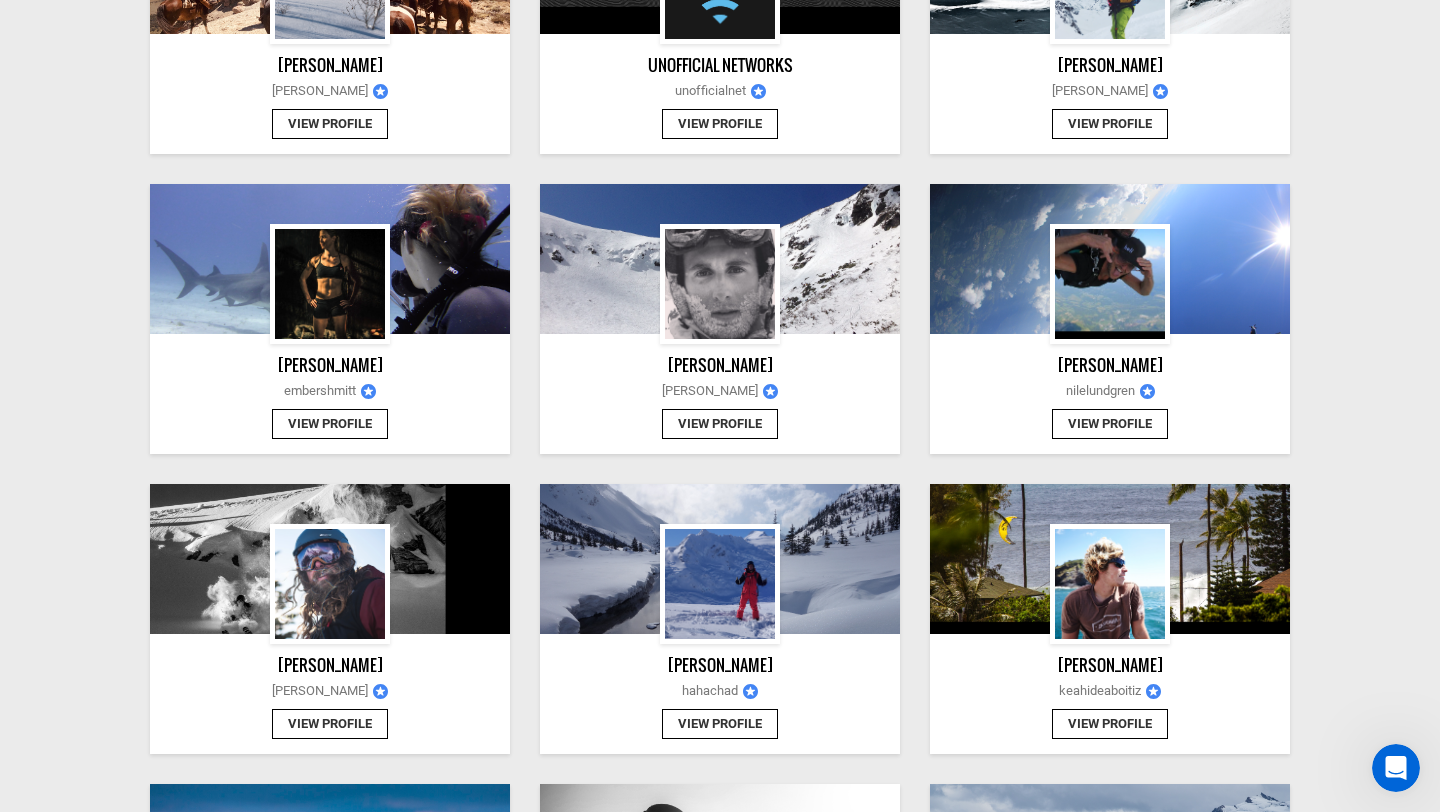 scroll, scrollTop: 1076, scrollLeft: 0, axis: vertical 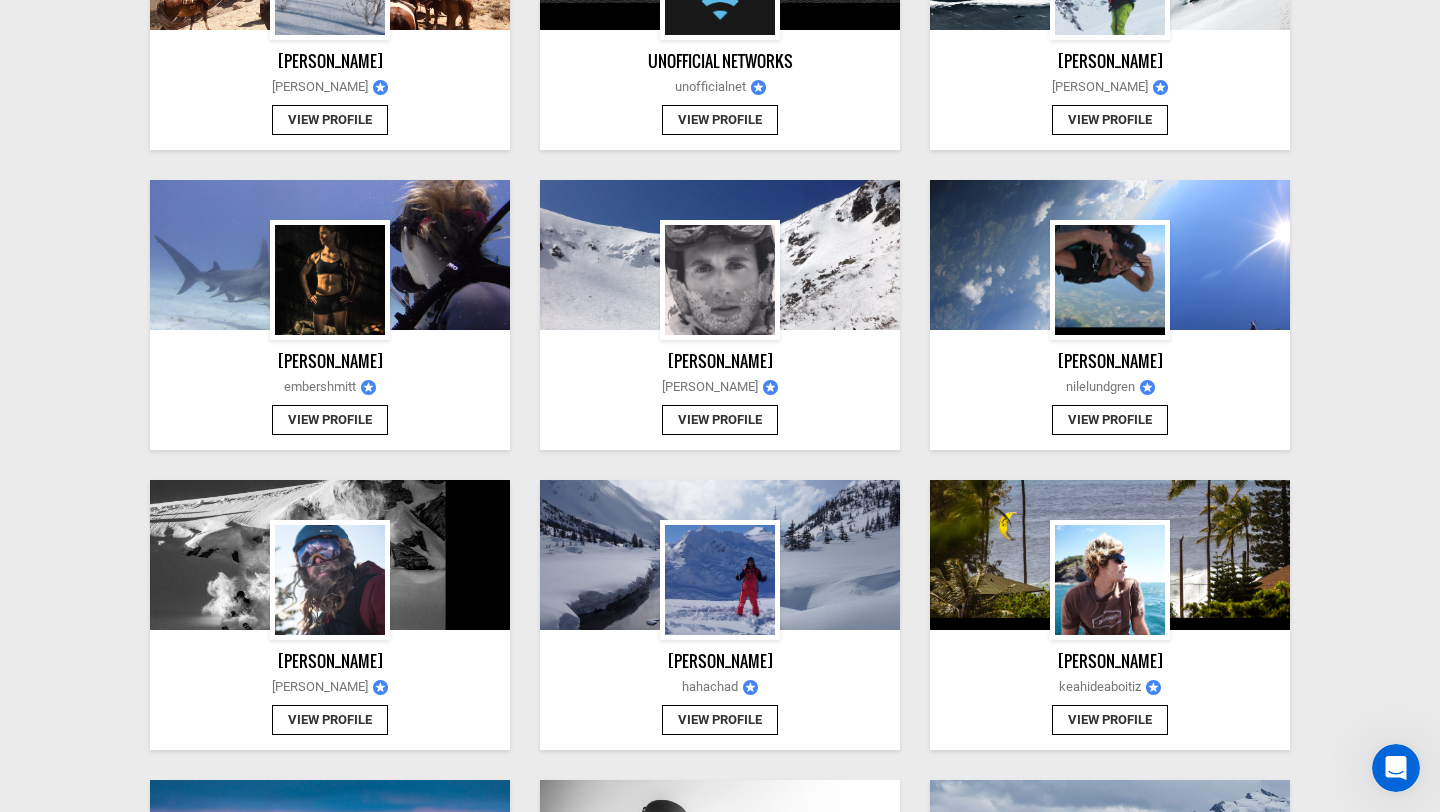 click at bounding box center [330, 280] 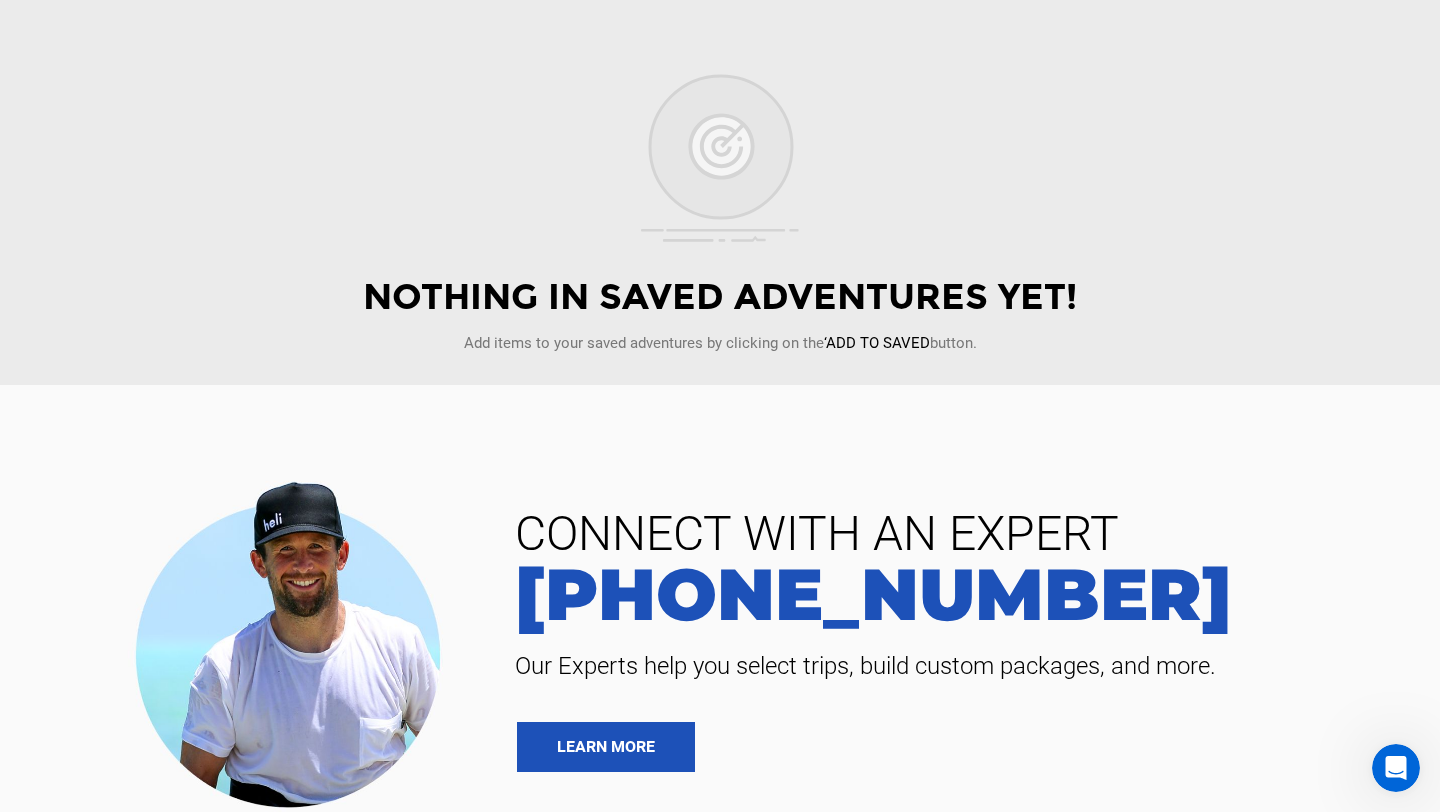 scroll, scrollTop: 794, scrollLeft: 0, axis: vertical 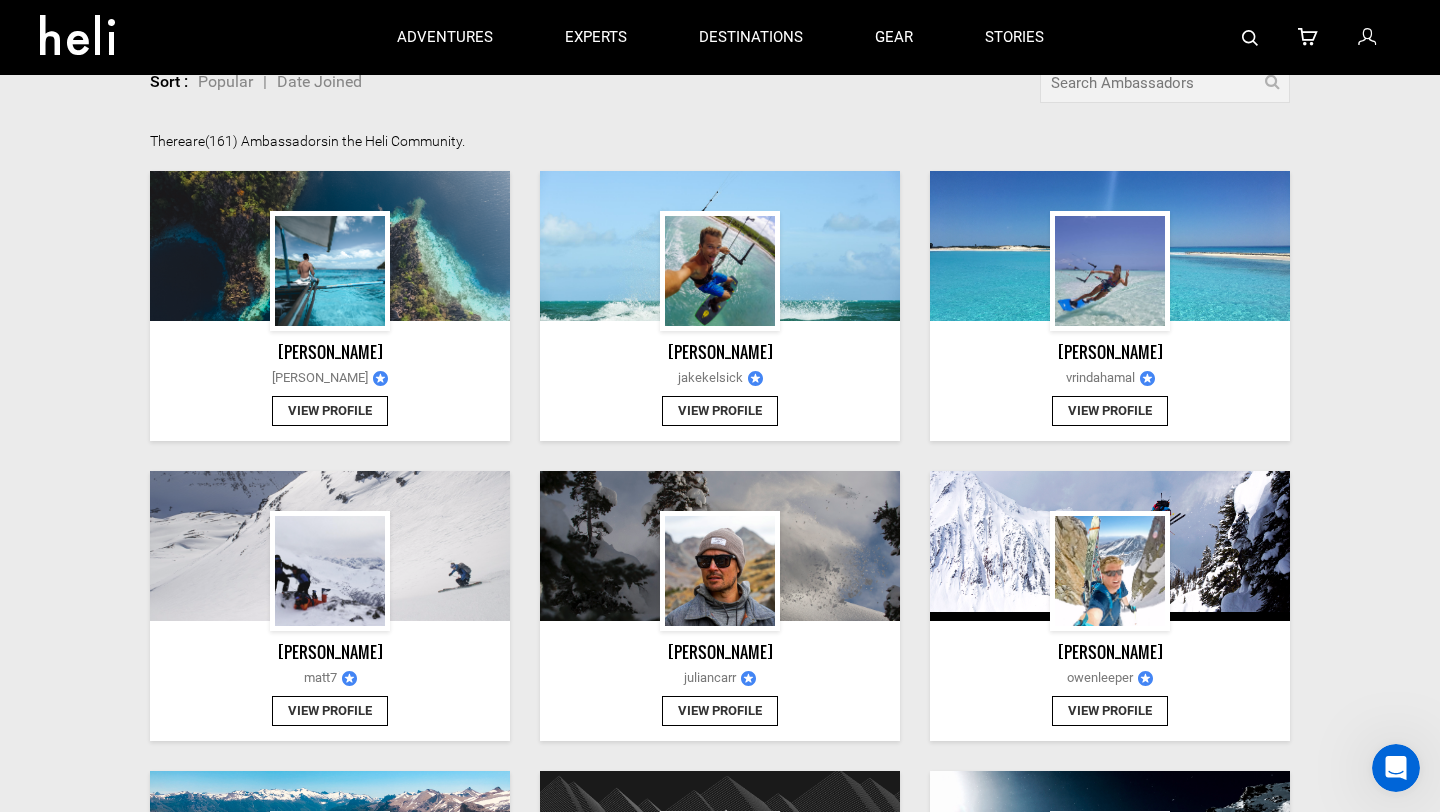 click at bounding box center (1110, 271) 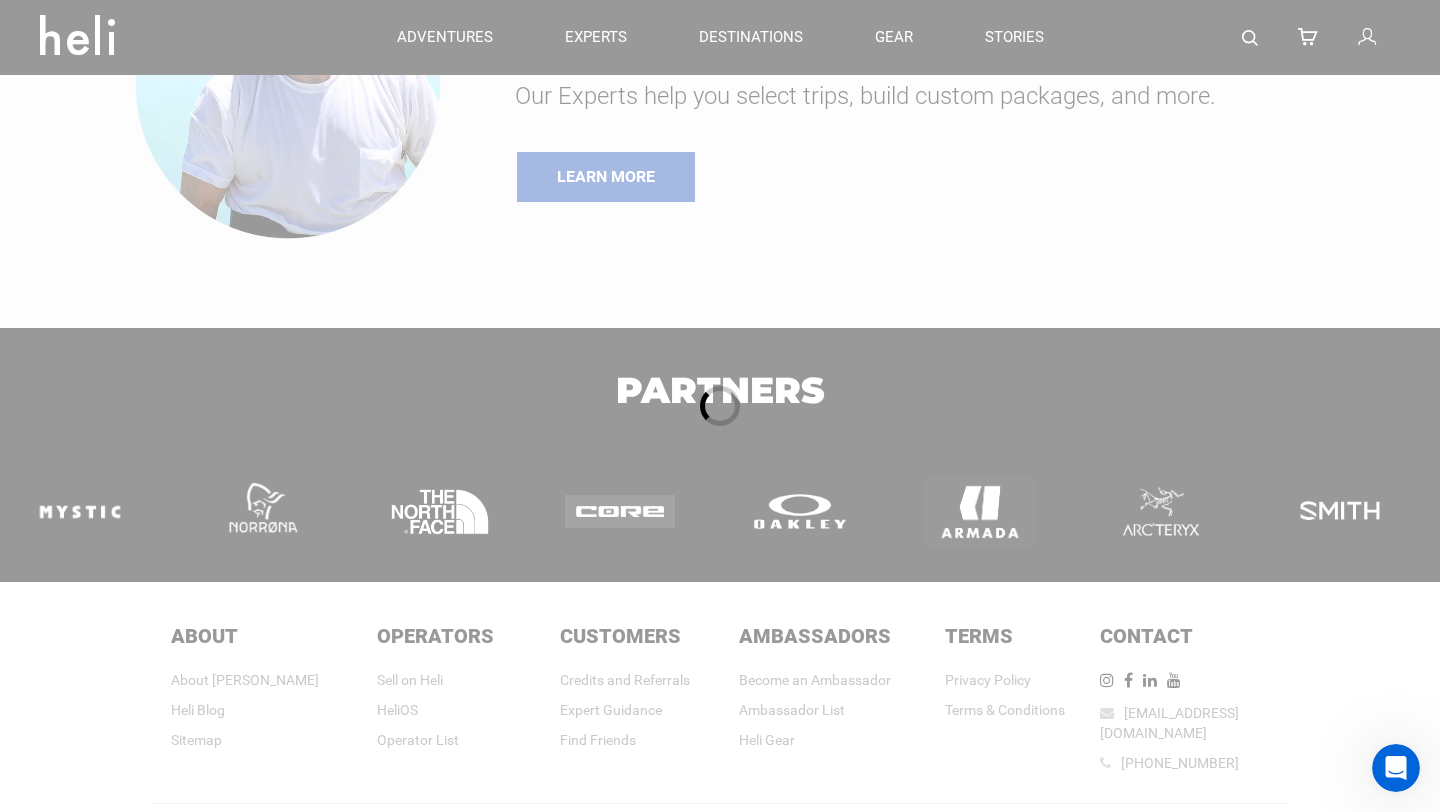 scroll, scrollTop: 0, scrollLeft: 0, axis: both 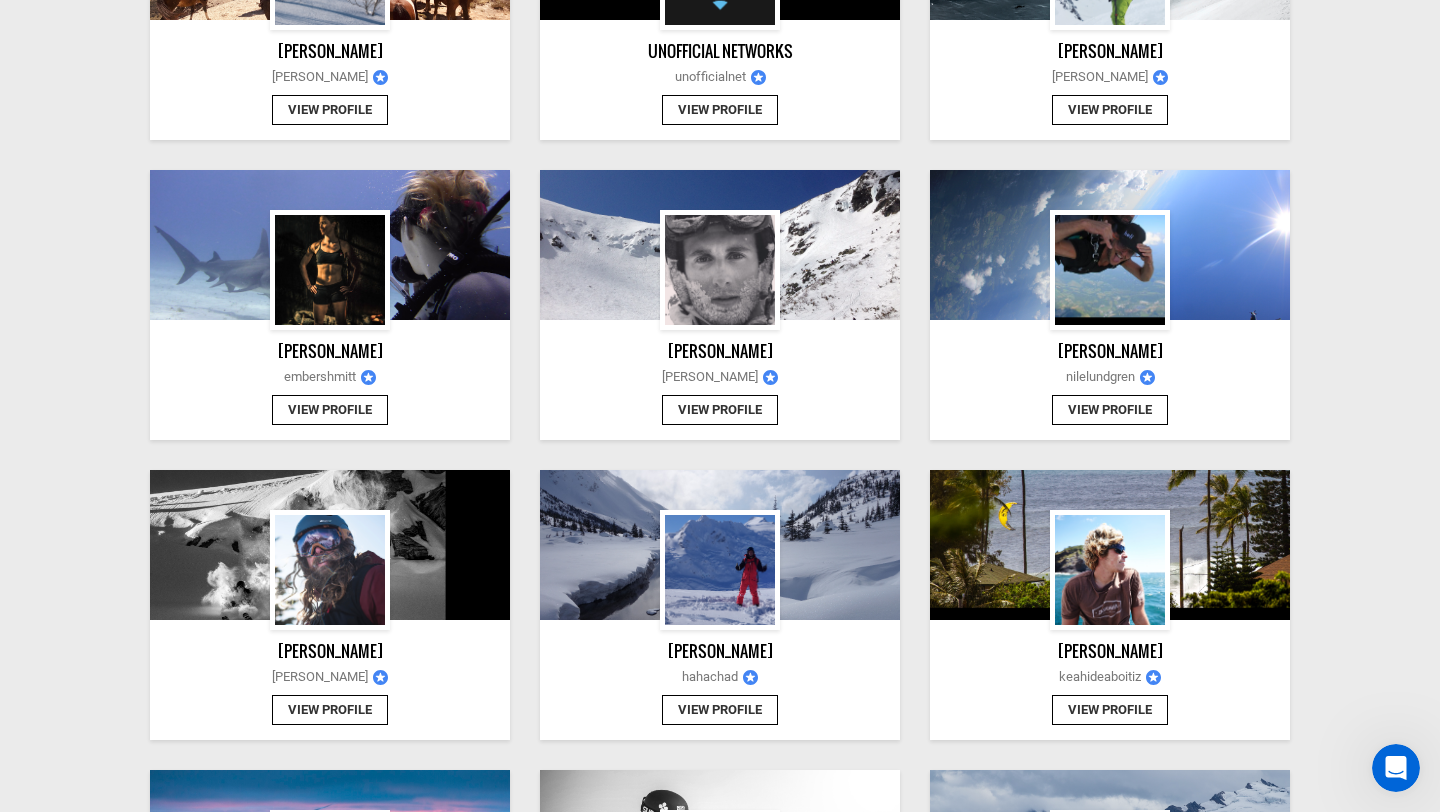 click on "View Profile" at bounding box center [330, 410] 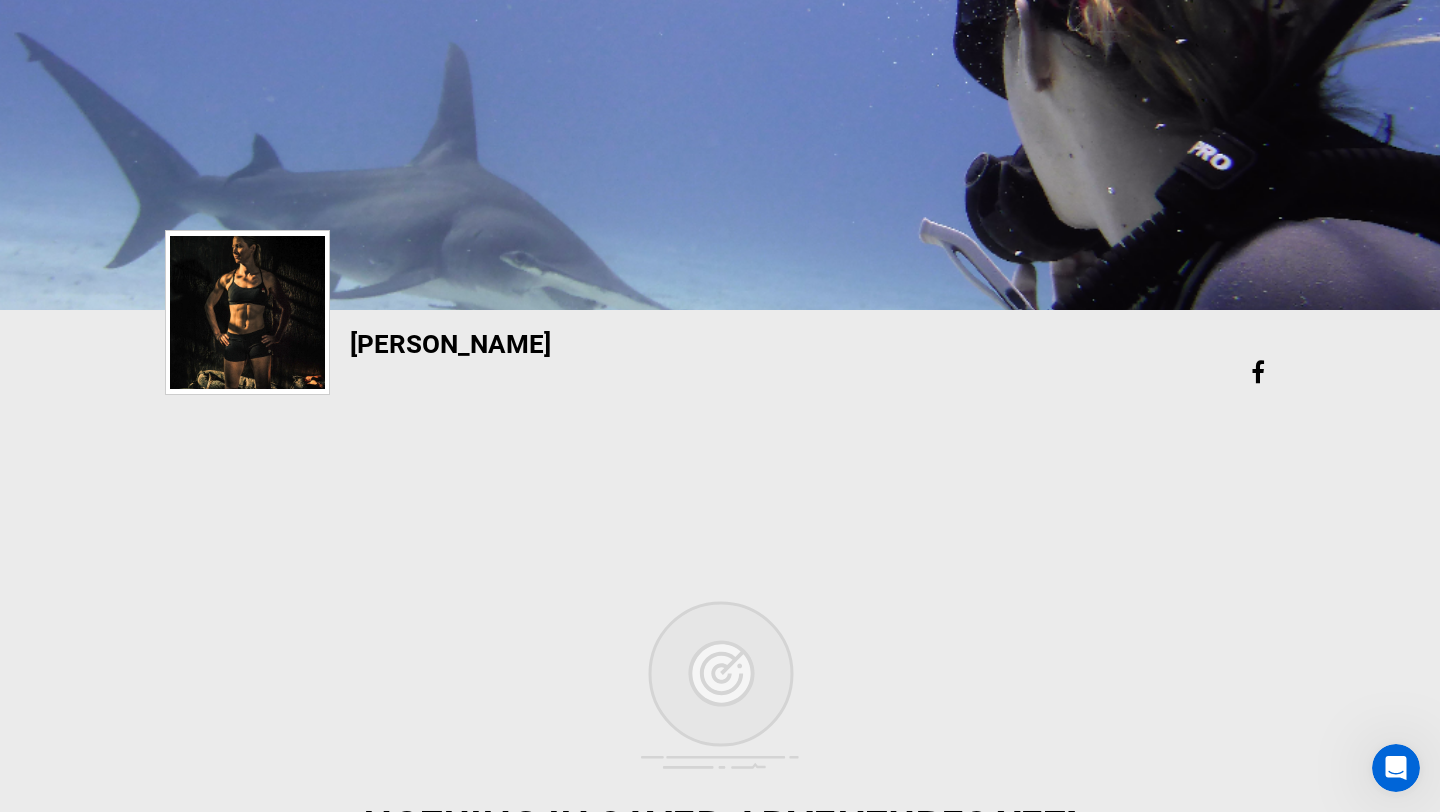 scroll, scrollTop: 209, scrollLeft: 0, axis: vertical 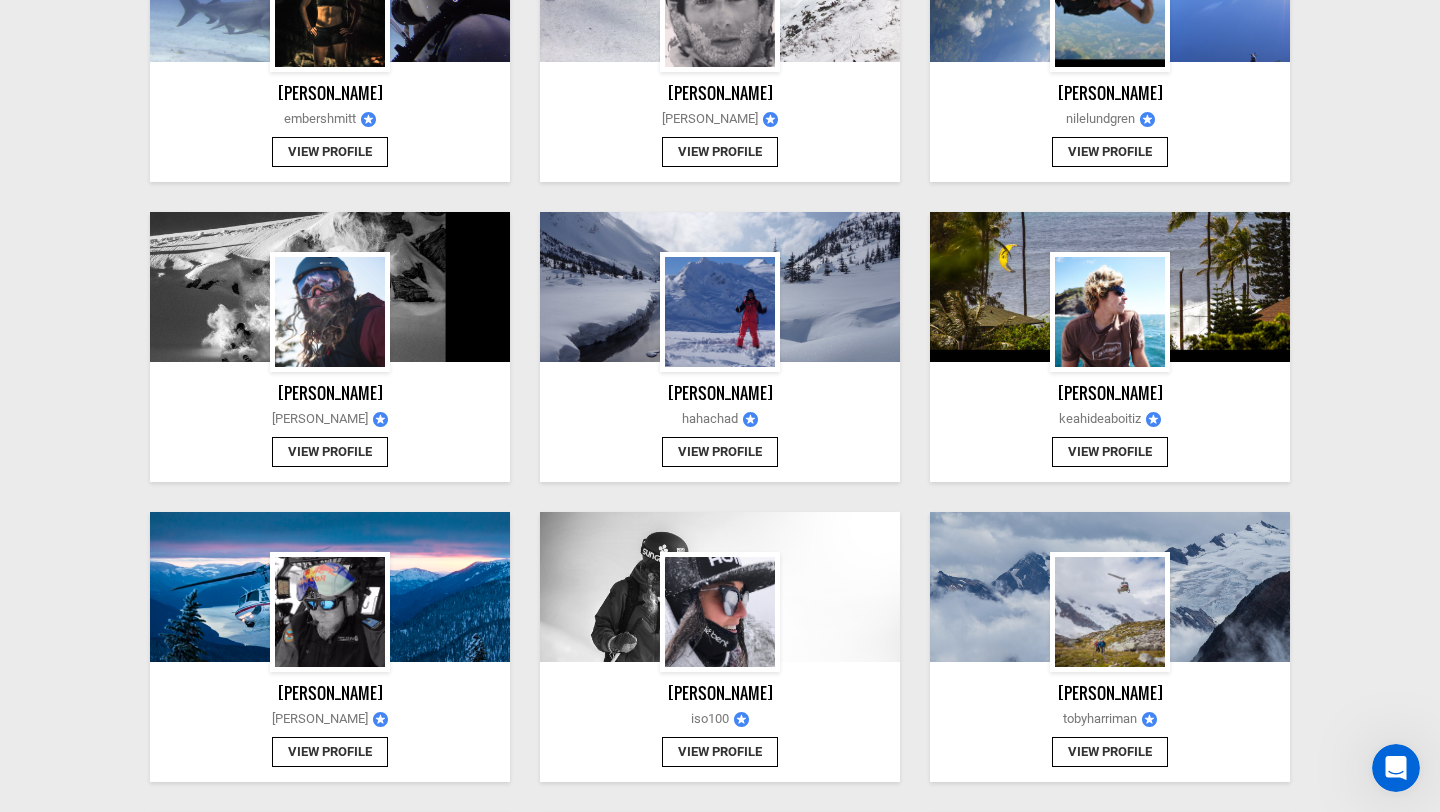 click at bounding box center [1110, 312] 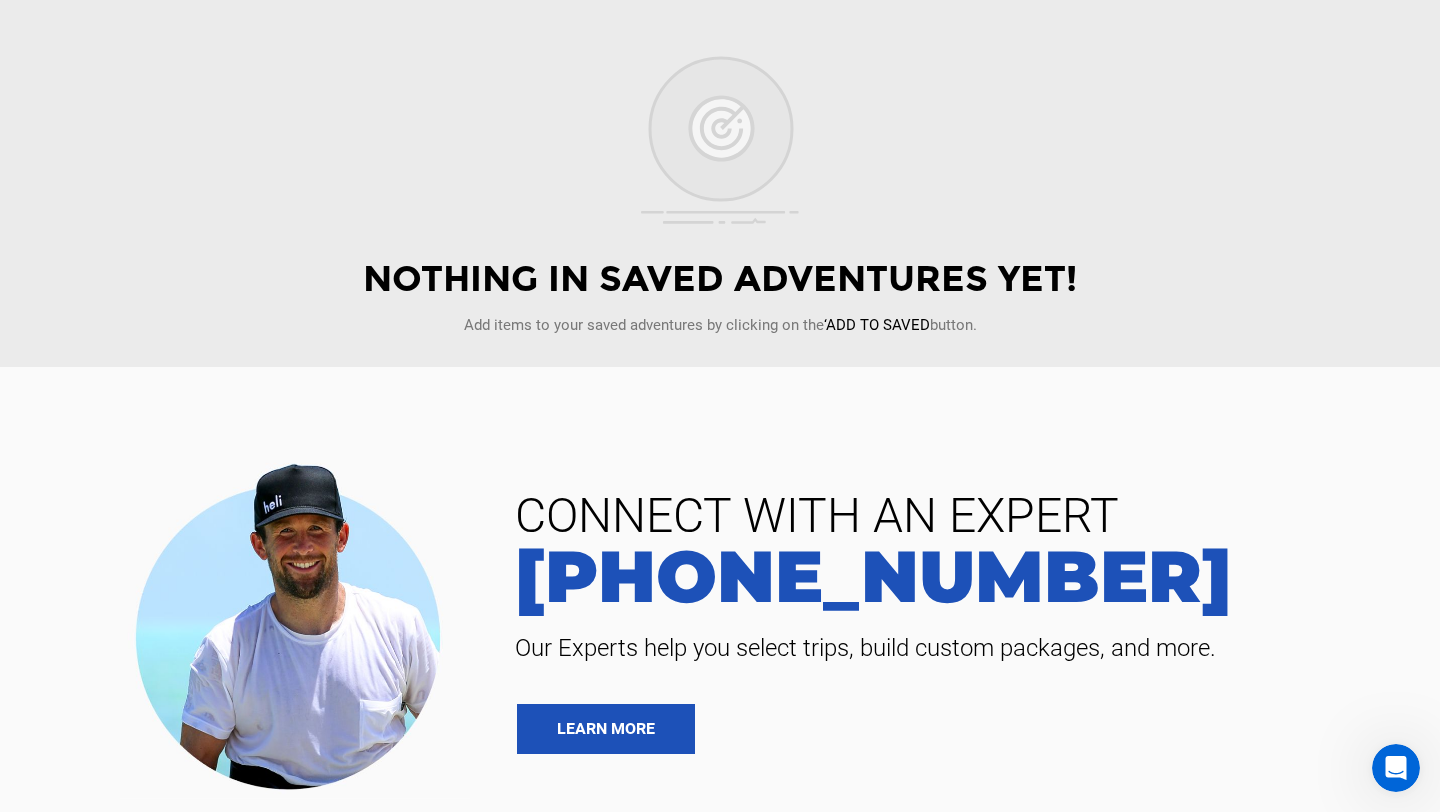 scroll, scrollTop: 771, scrollLeft: 0, axis: vertical 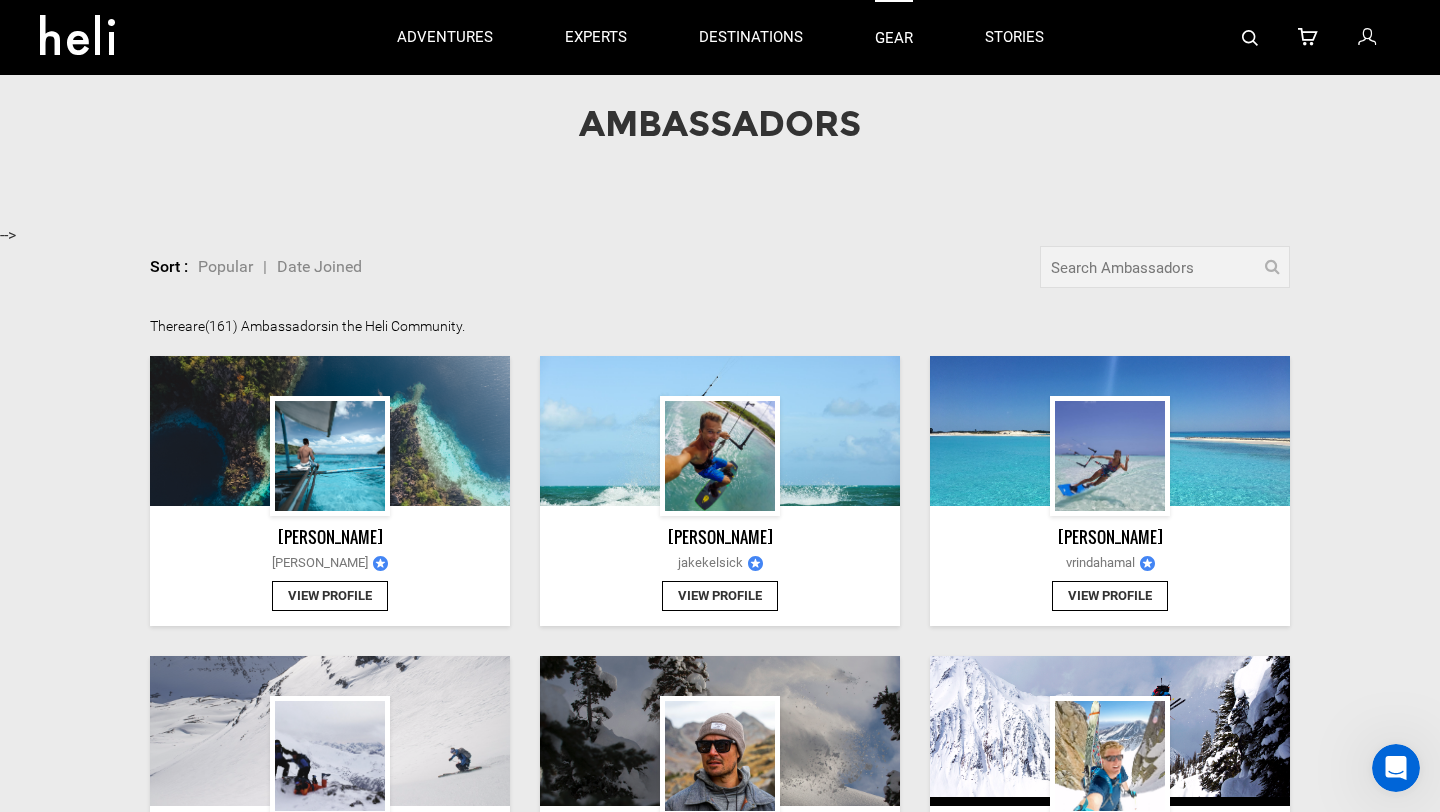 click on "gear" at bounding box center (894, 37) 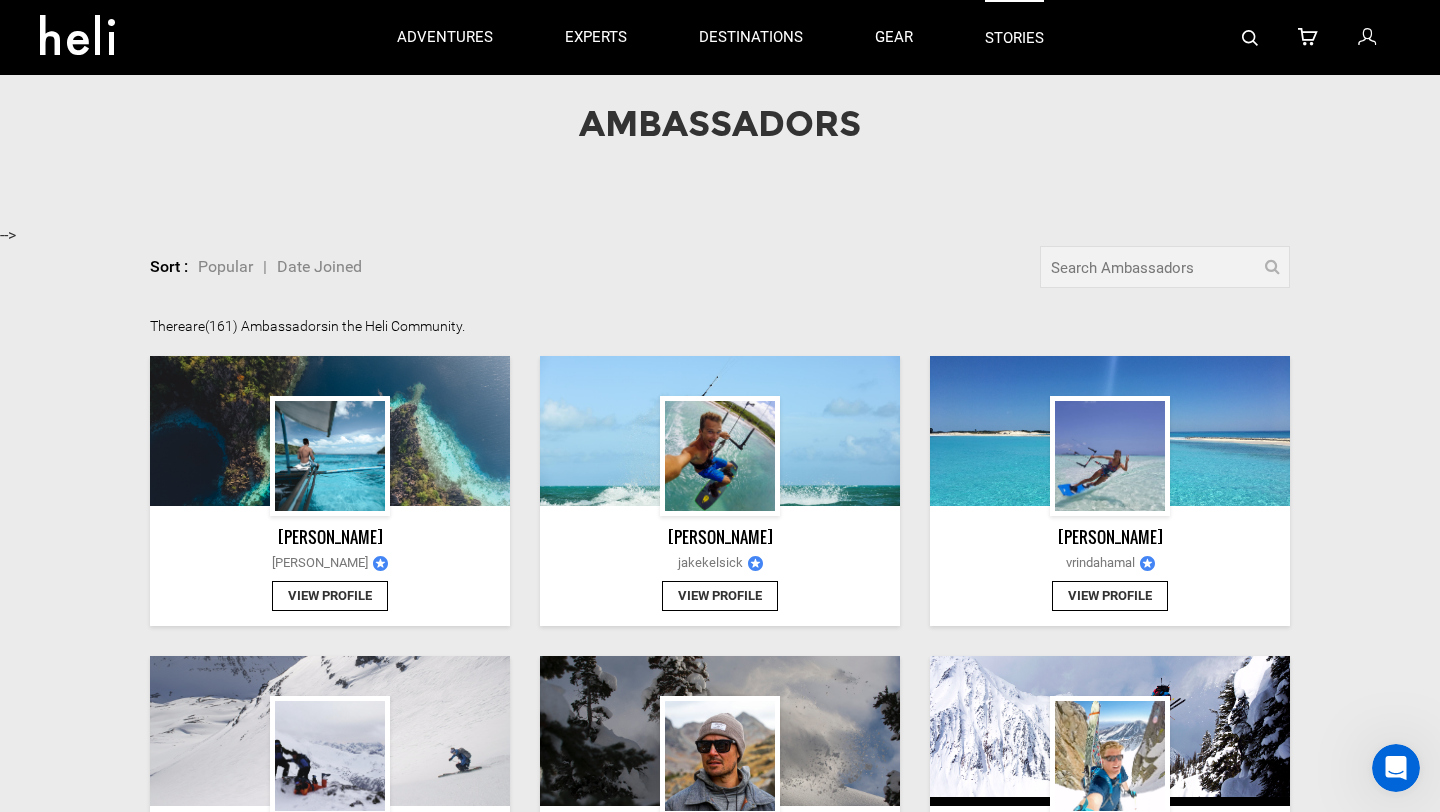 click on "stories" at bounding box center [1014, 37] 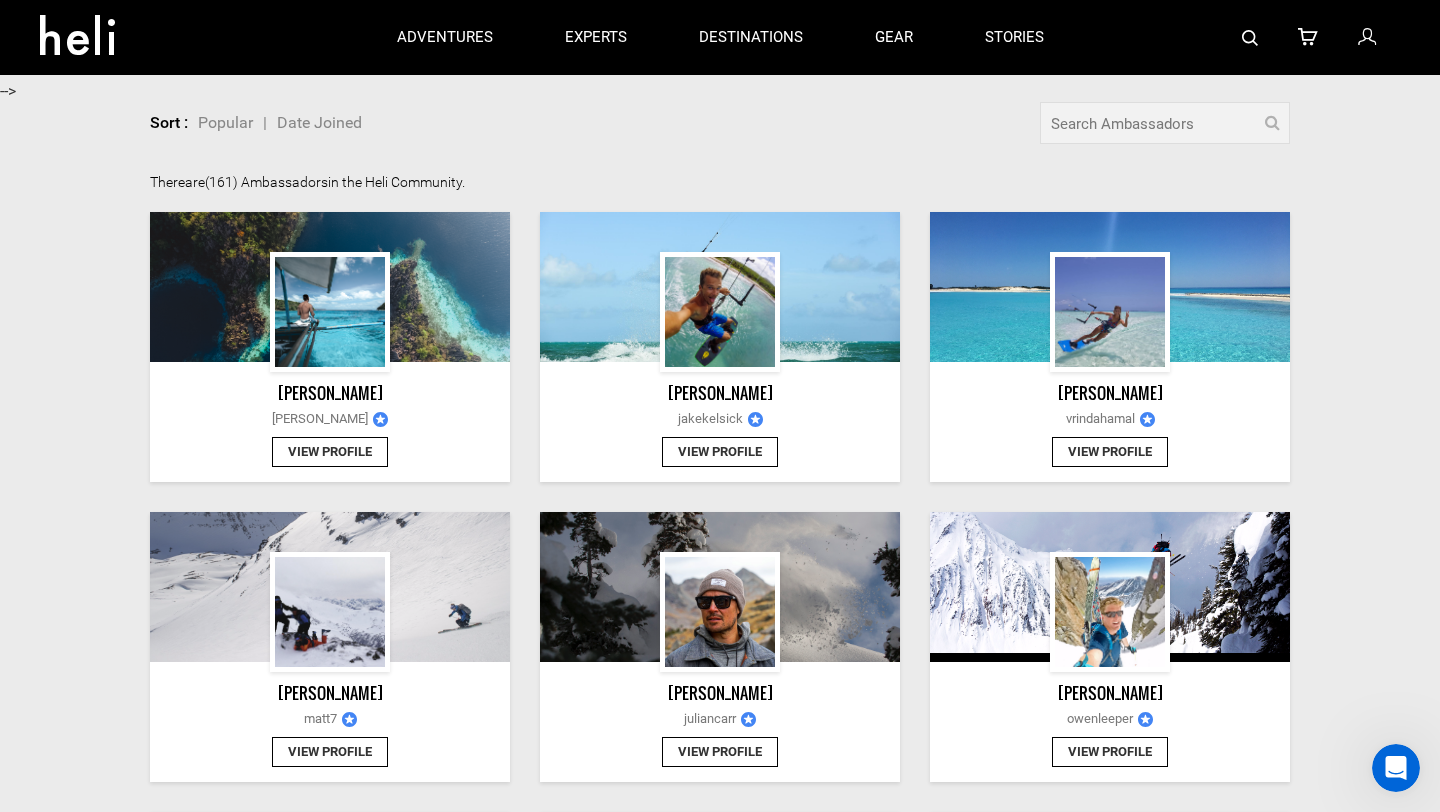 scroll, scrollTop: 275, scrollLeft: 0, axis: vertical 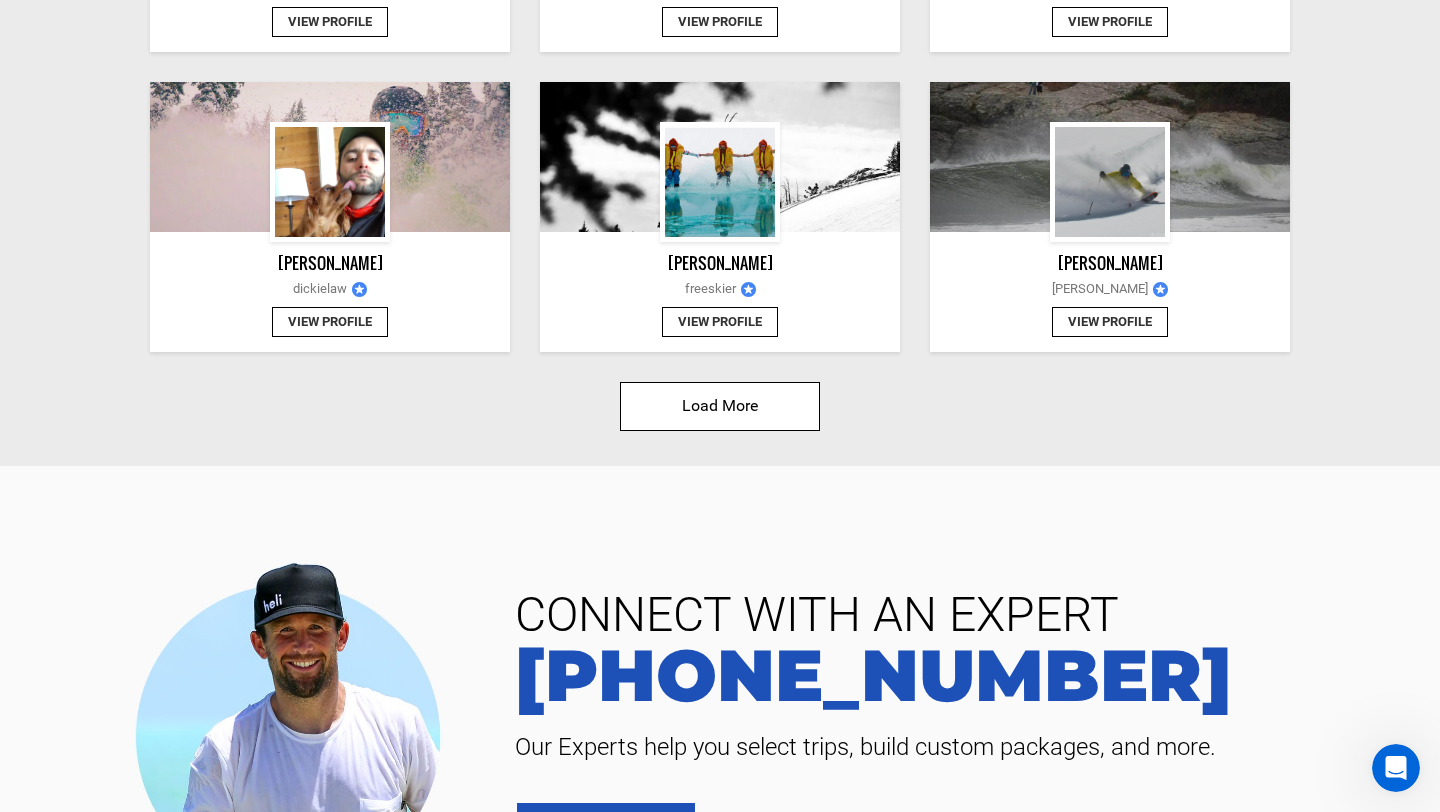 click on "Load More" at bounding box center (720, 406) 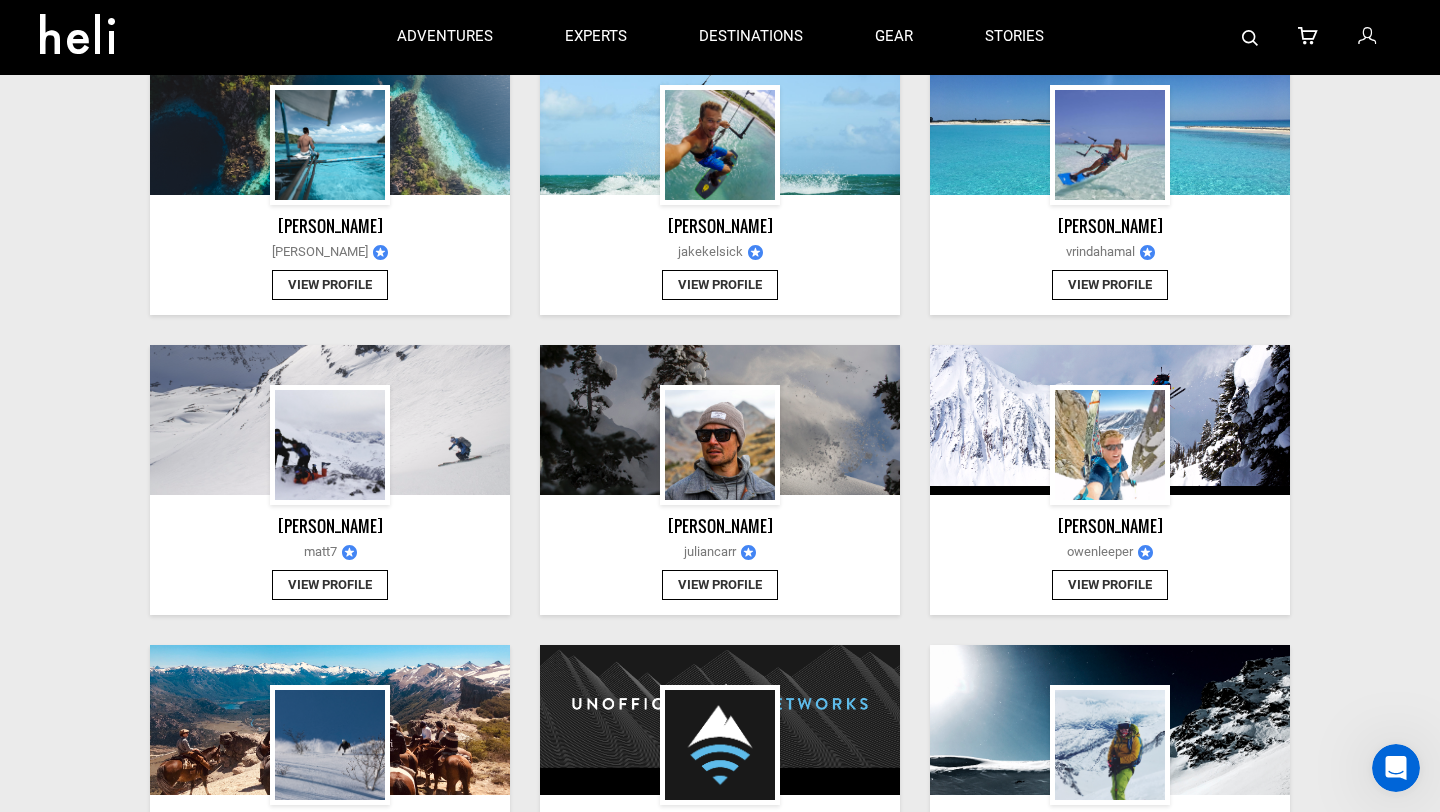 scroll, scrollTop: 0, scrollLeft: 0, axis: both 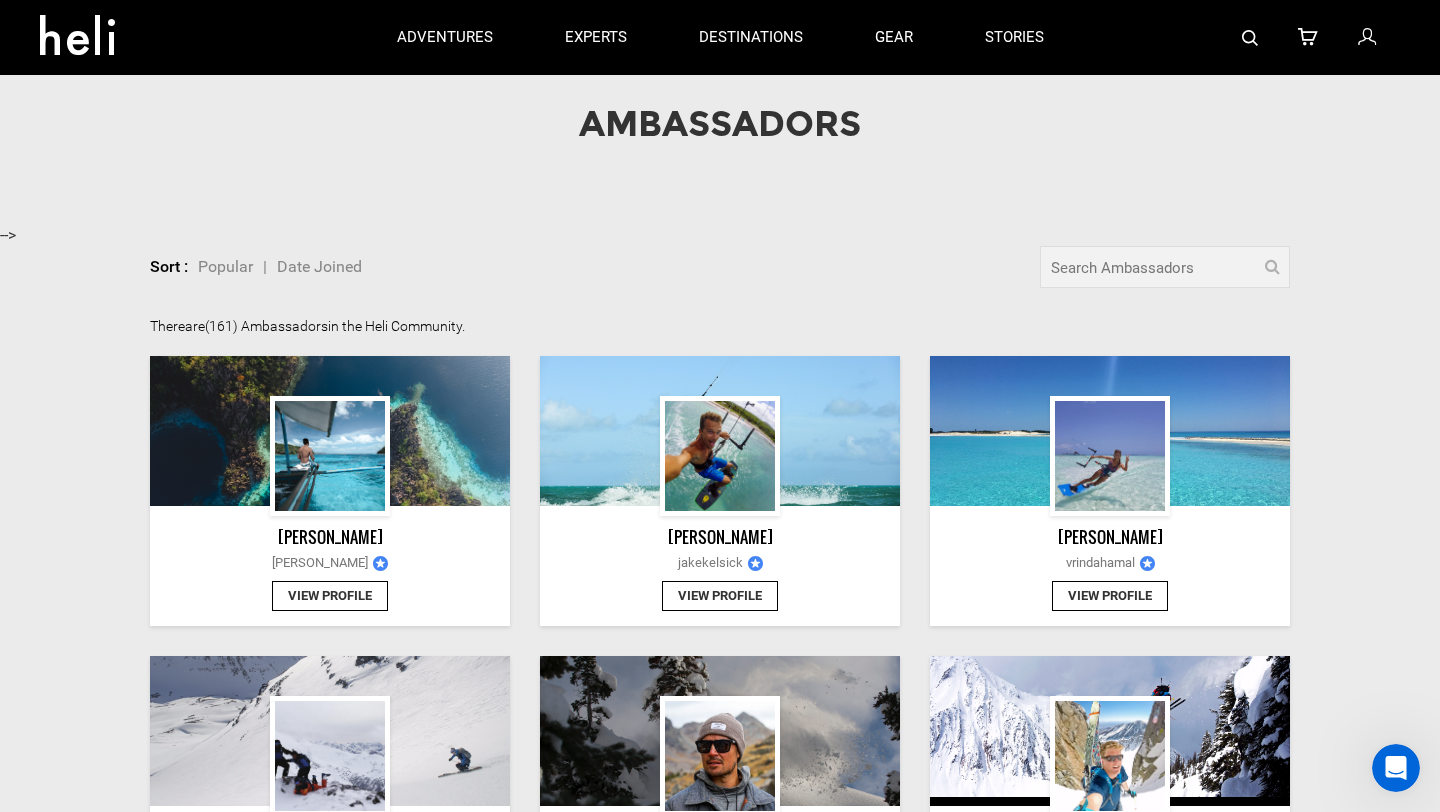 click at bounding box center [85, 29] 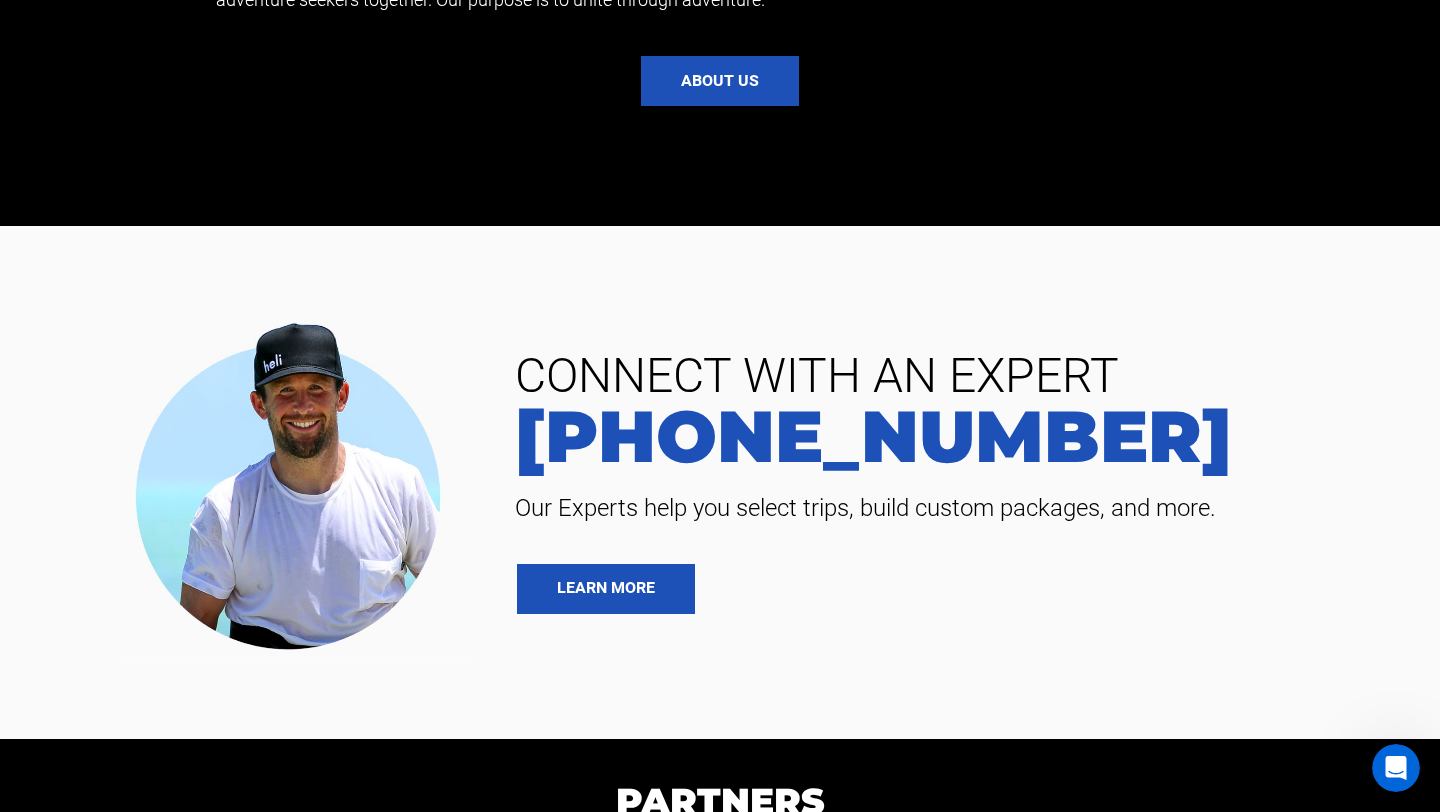 scroll, scrollTop: 4528, scrollLeft: 0, axis: vertical 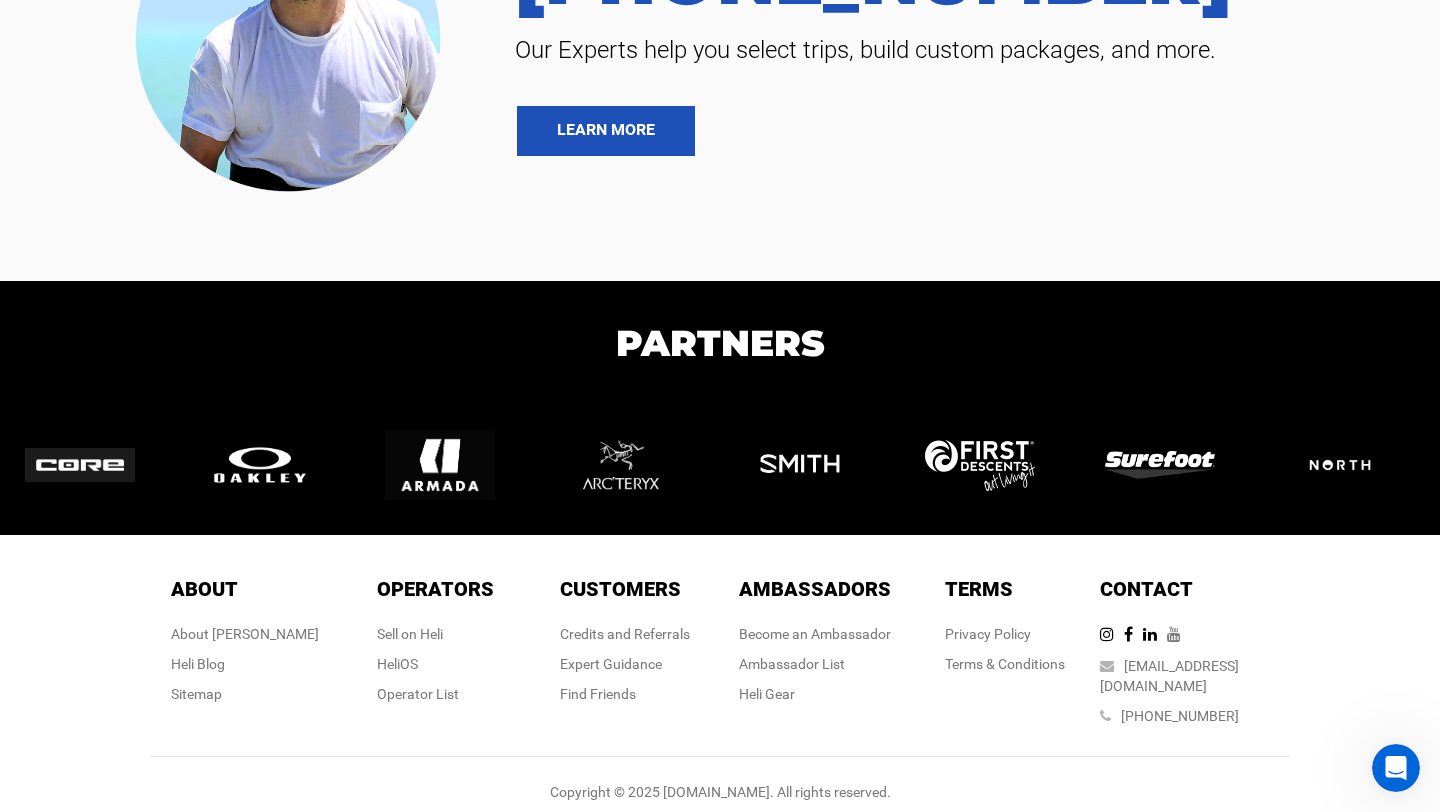 click at bounding box center (1174, 634) 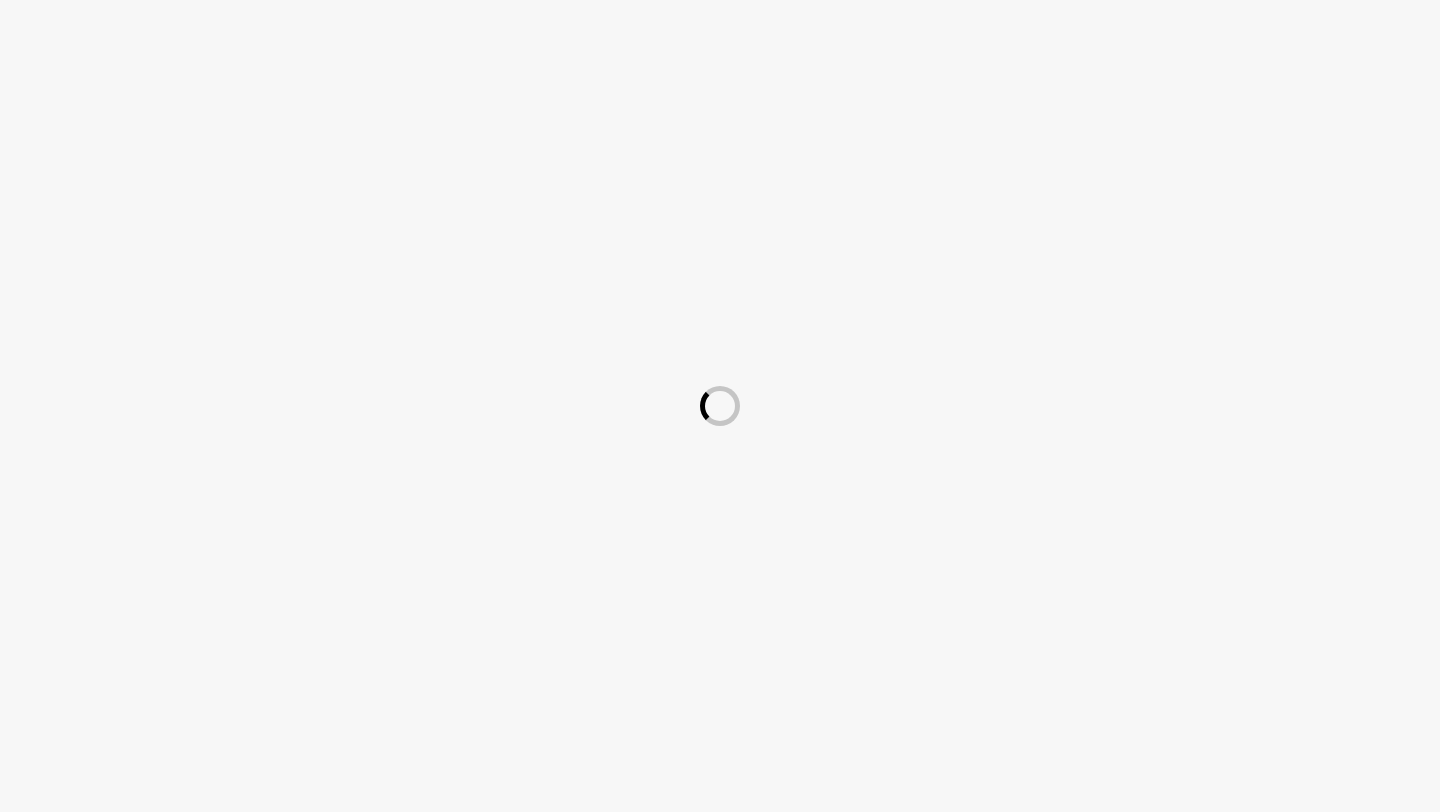 scroll, scrollTop: 0, scrollLeft: 0, axis: both 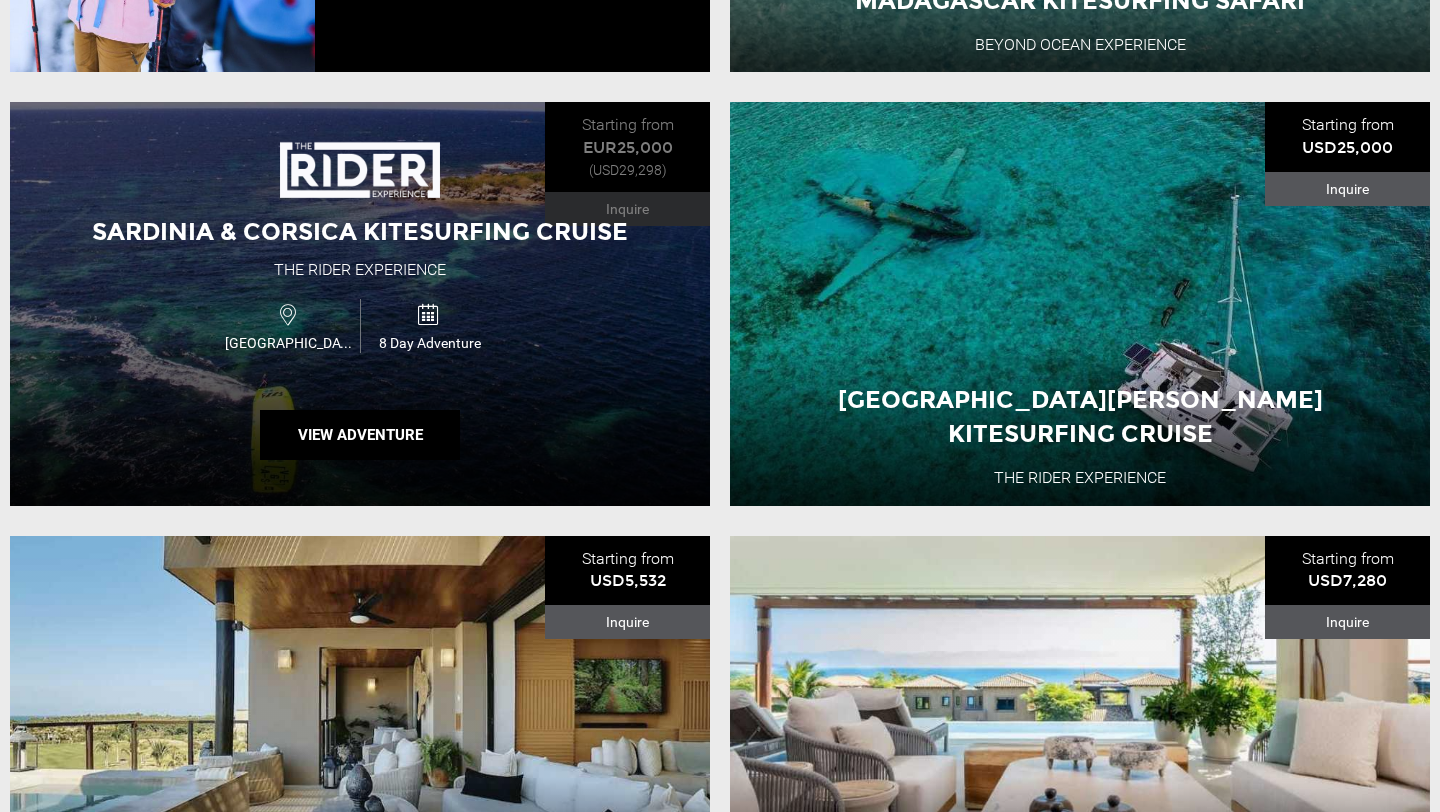 click on "Sardinia & Corsica Kitesurfing Cruise The Rider Experience  [GEOGRAPHIC_DATA] 8 Day Adventure  View Adventure" at bounding box center (360, 303) 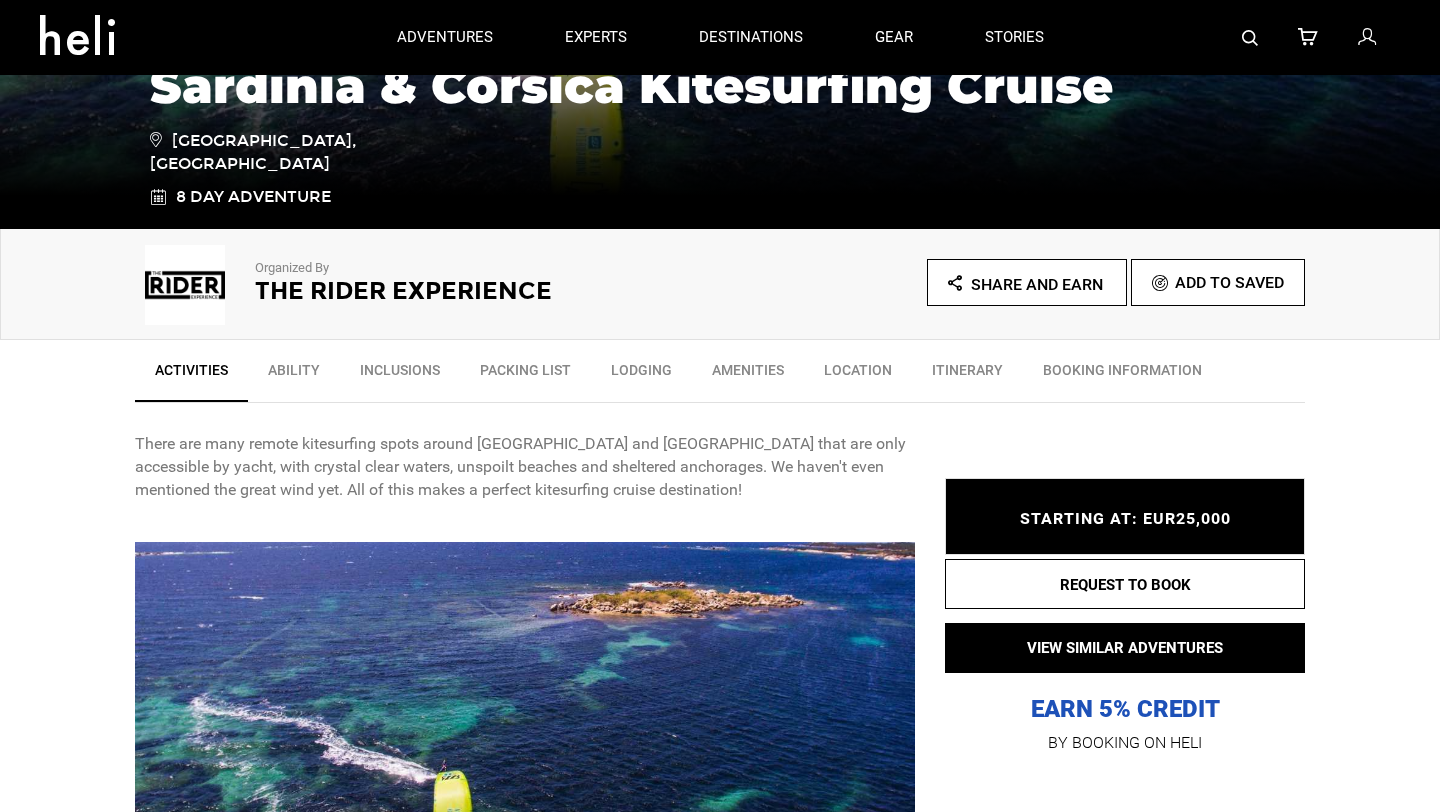 scroll, scrollTop: 436, scrollLeft: 0, axis: vertical 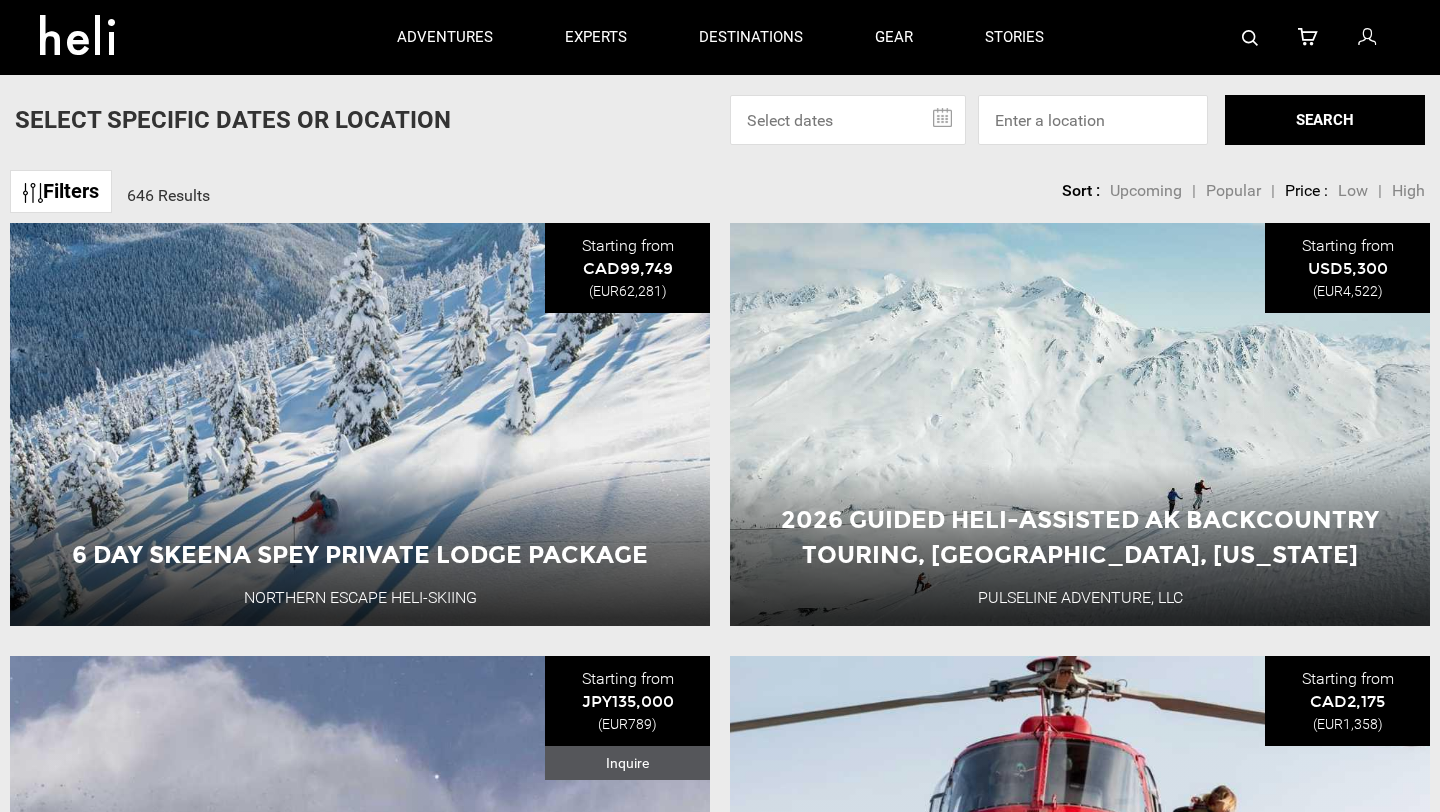 click on "Filters" at bounding box center (61, 191) 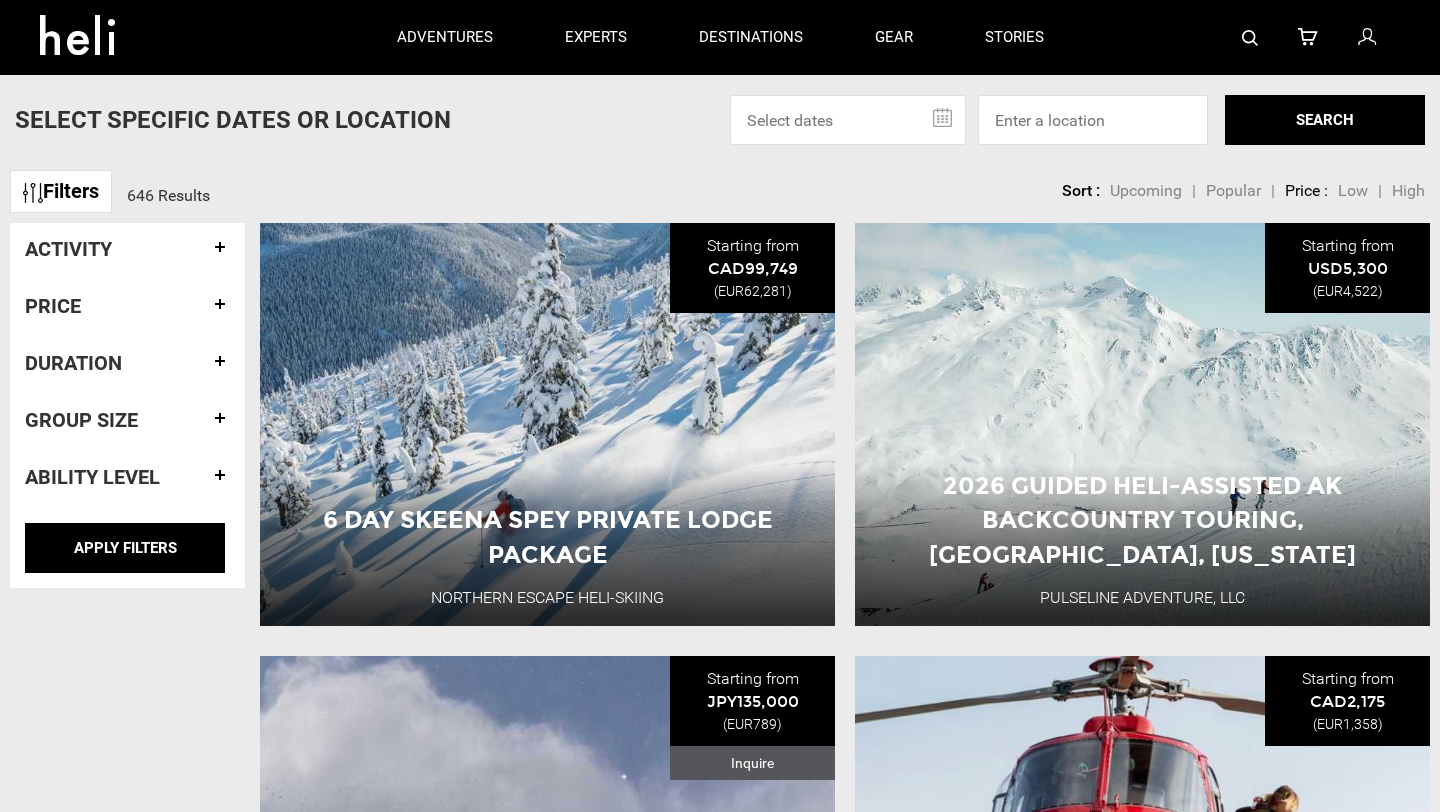 click on "Activity" at bounding box center (127, 249) 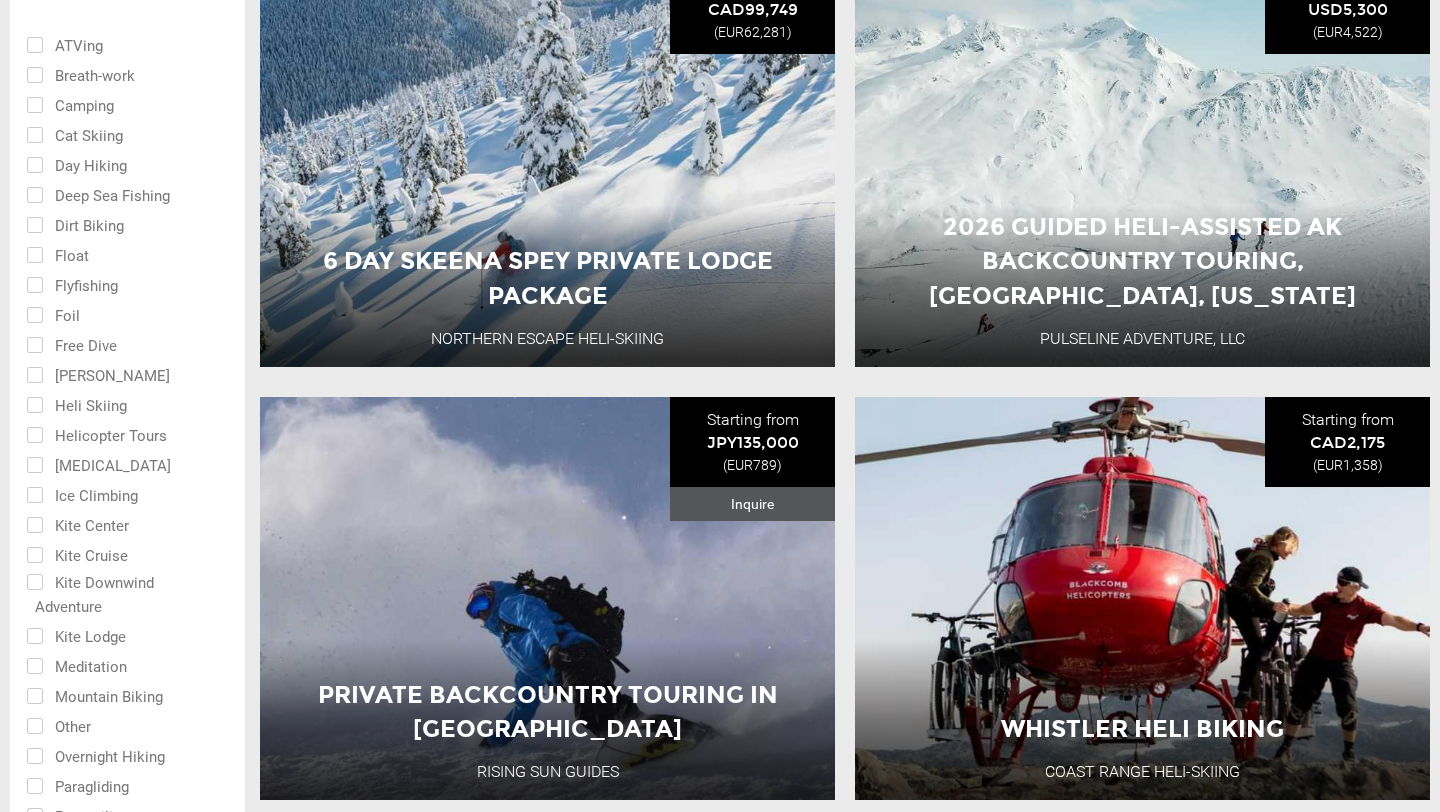 scroll, scrollTop: 263, scrollLeft: 0, axis: vertical 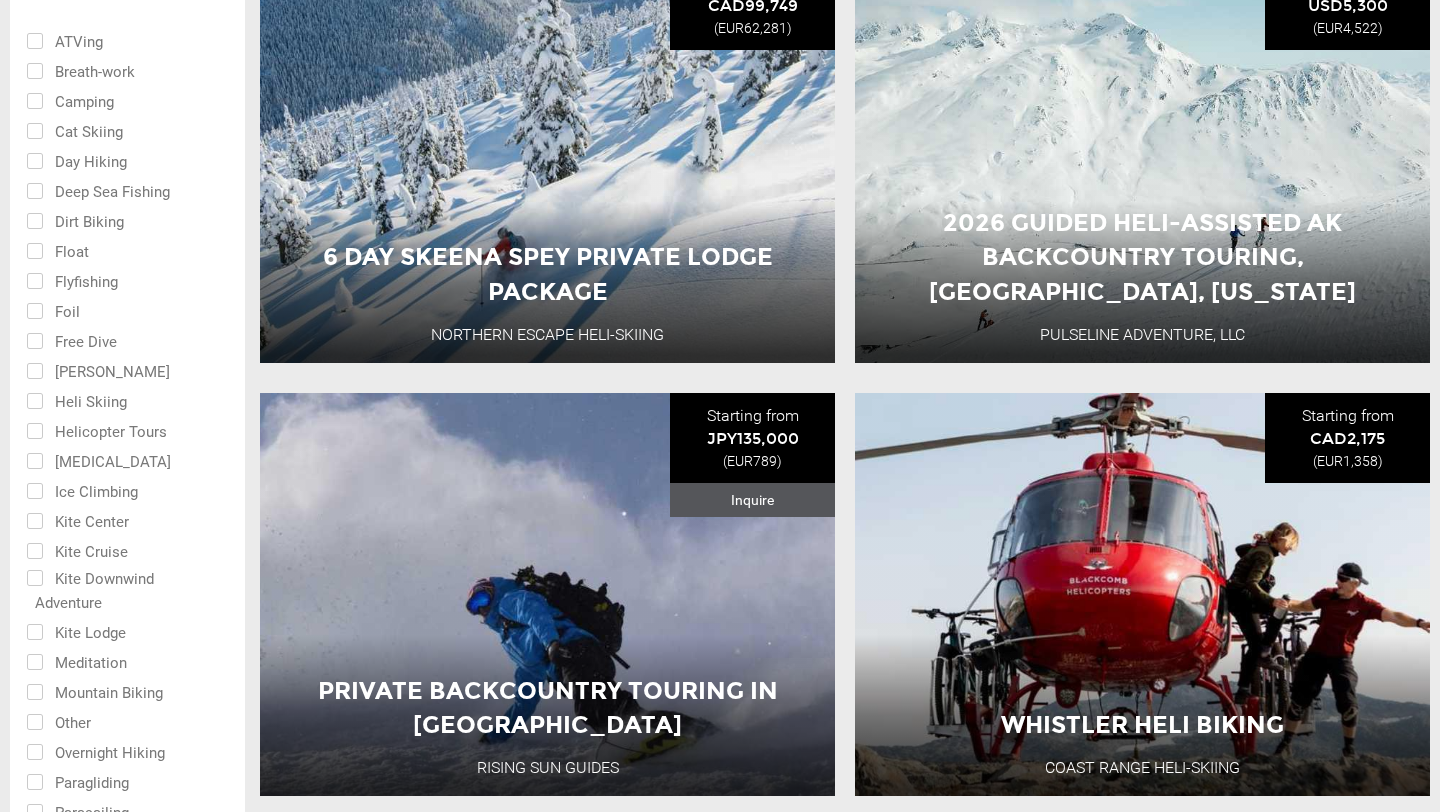 click at bounding box center [113, 550] 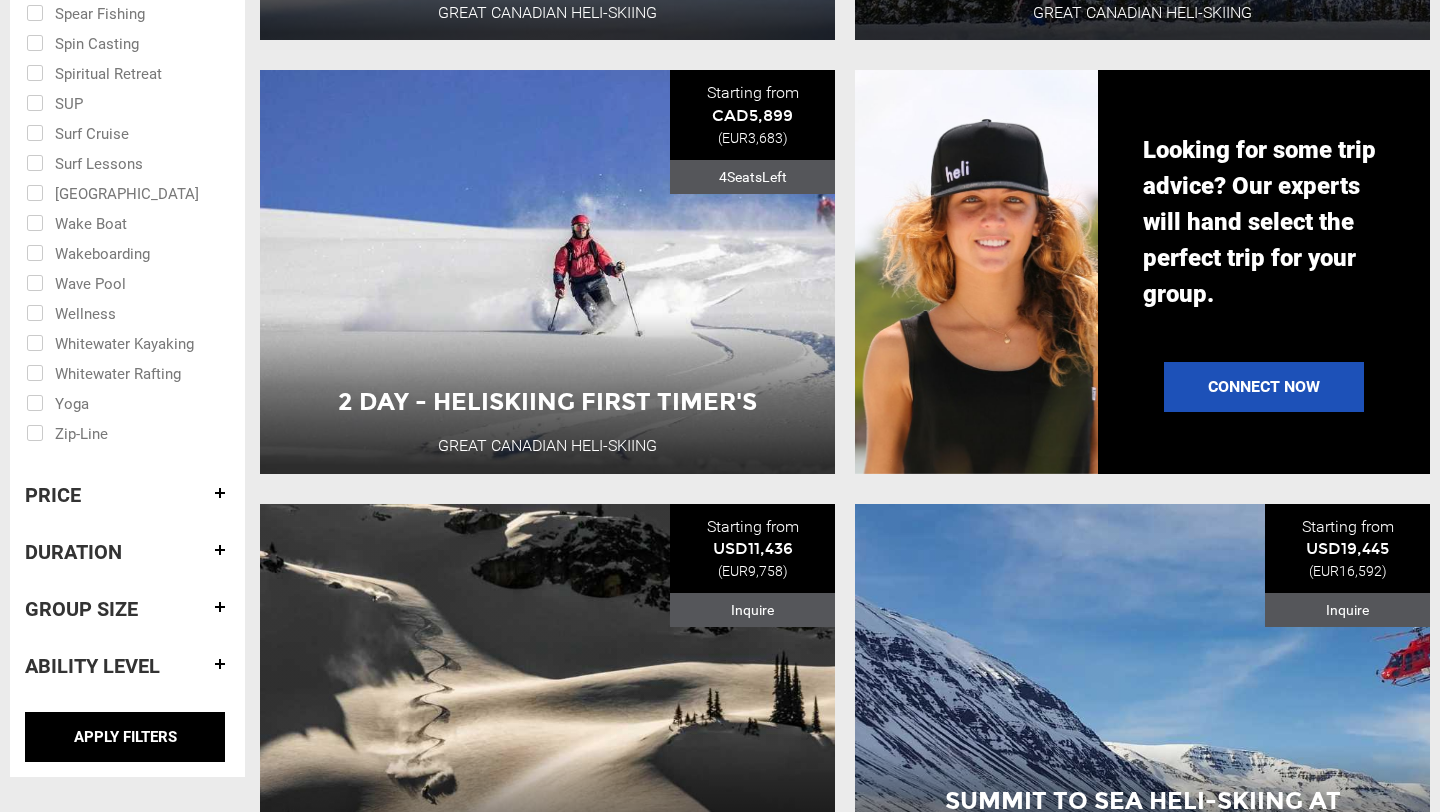 scroll, scrollTop: 1509, scrollLeft: 0, axis: vertical 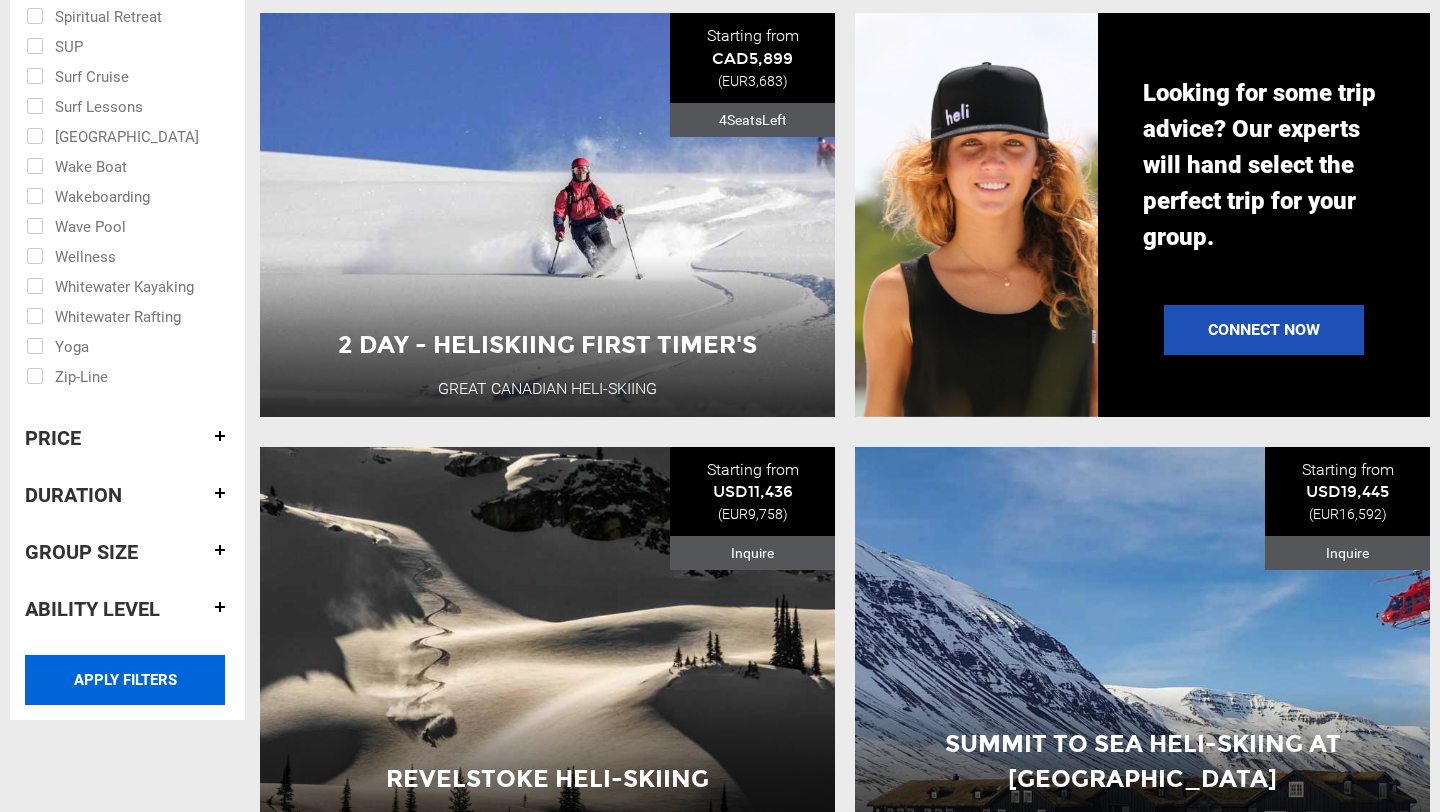 click on "APPLY FILTERS" at bounding box center [125, 680] 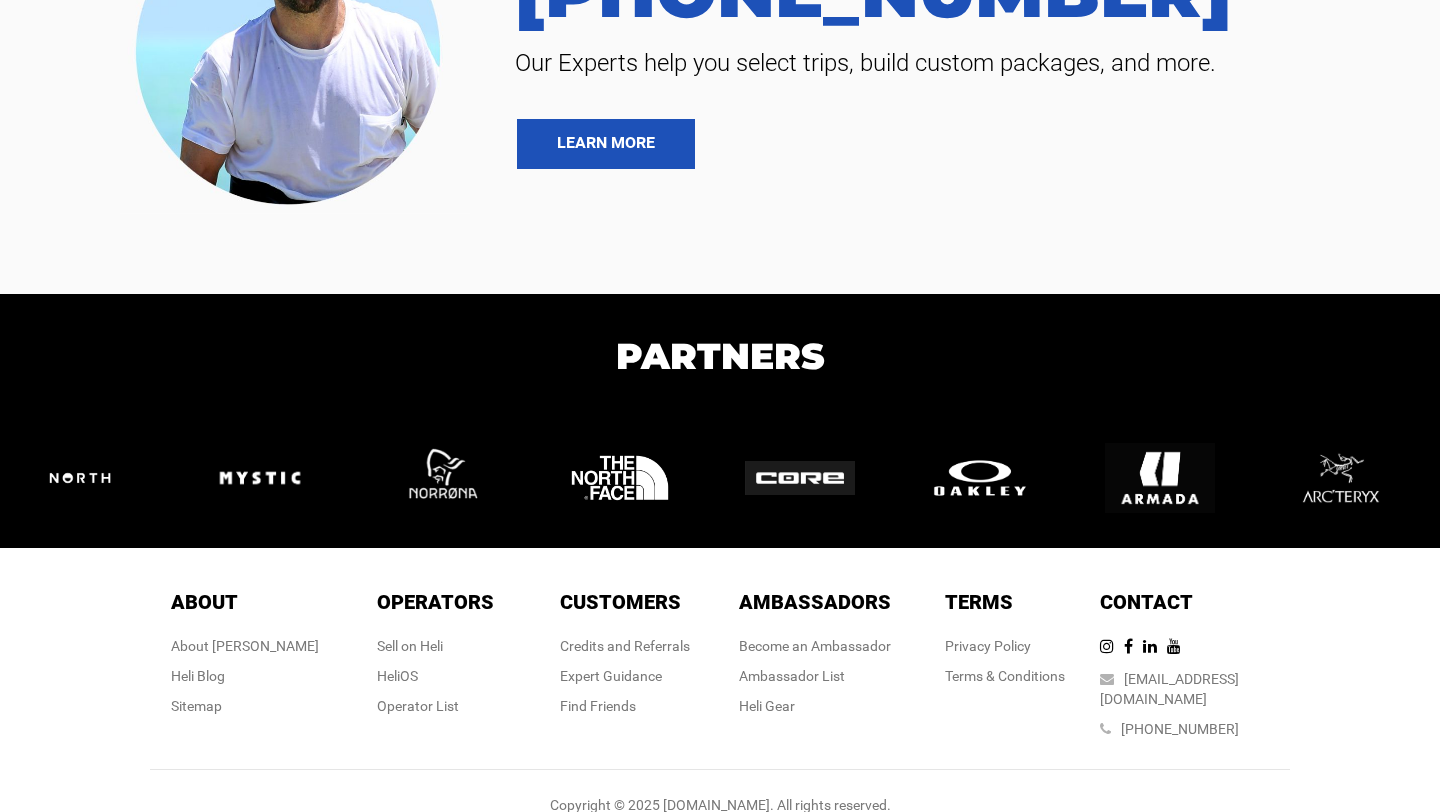 scroll, scrollTop: 4420, scrollLeft: 0, axis: vertical 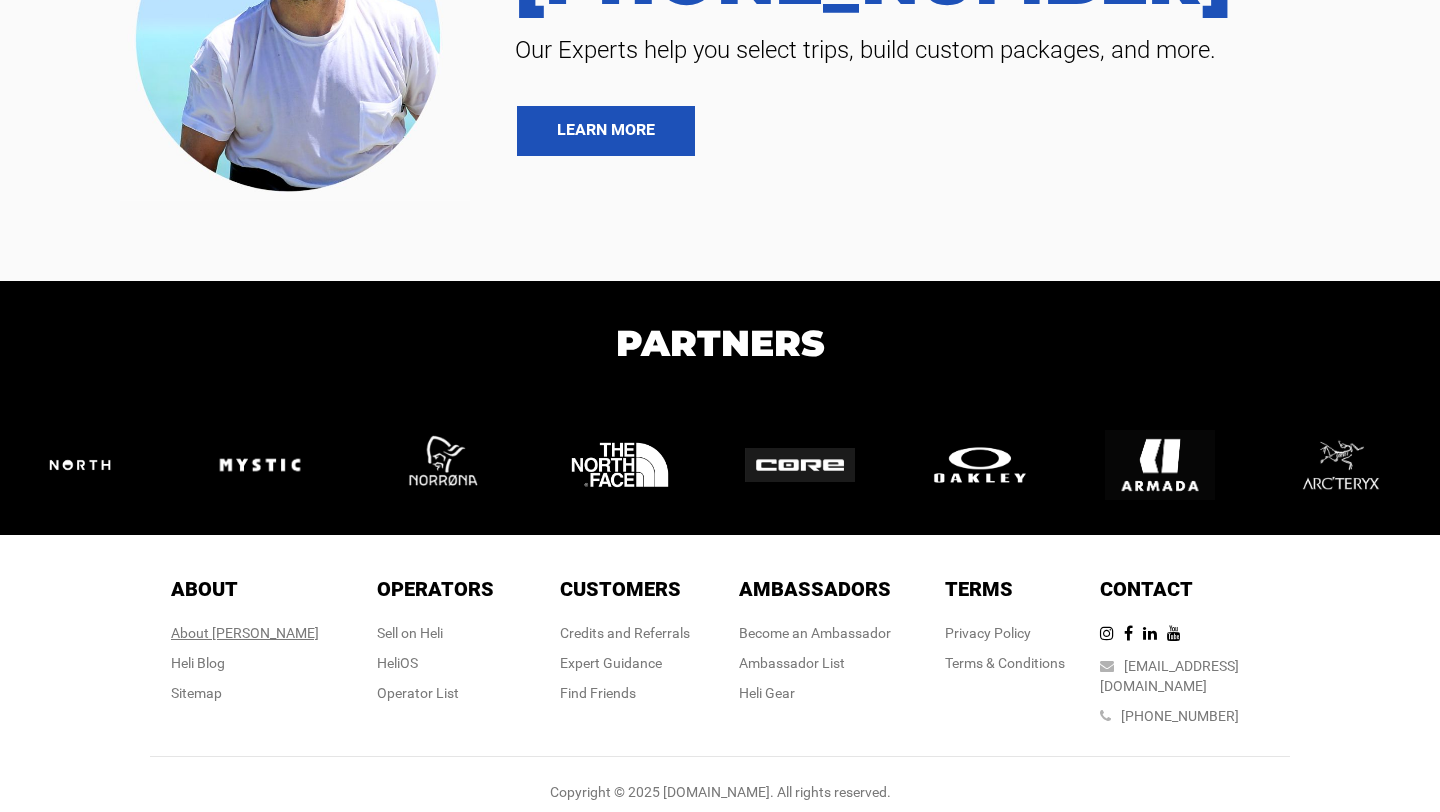 click on "About [PERSON_NAME]" at bounding box center [245, 633] 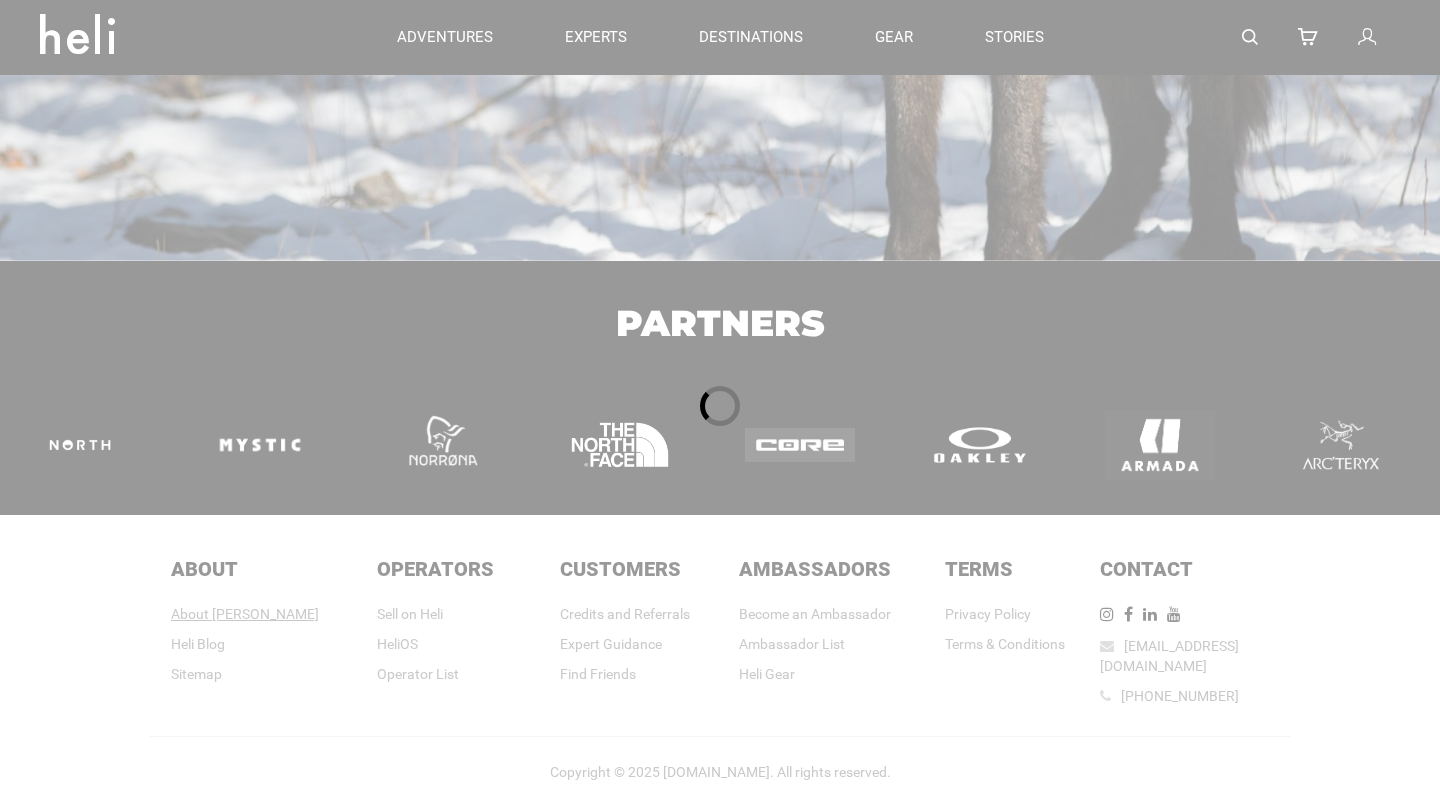 scroll, scrollTop: 0, scrollLeft: 0, axis: both 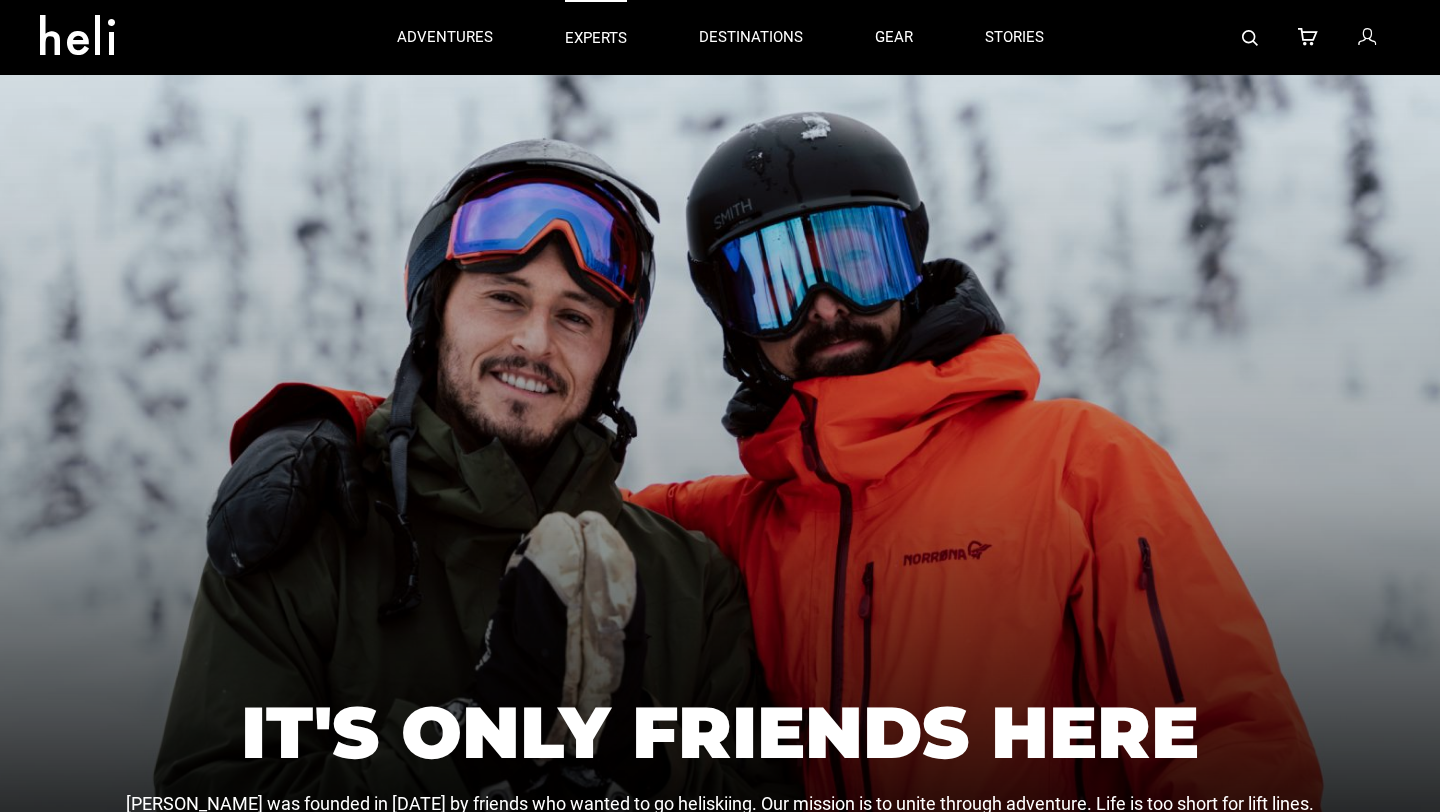 click on "experts" at bounding box center (596, 38) 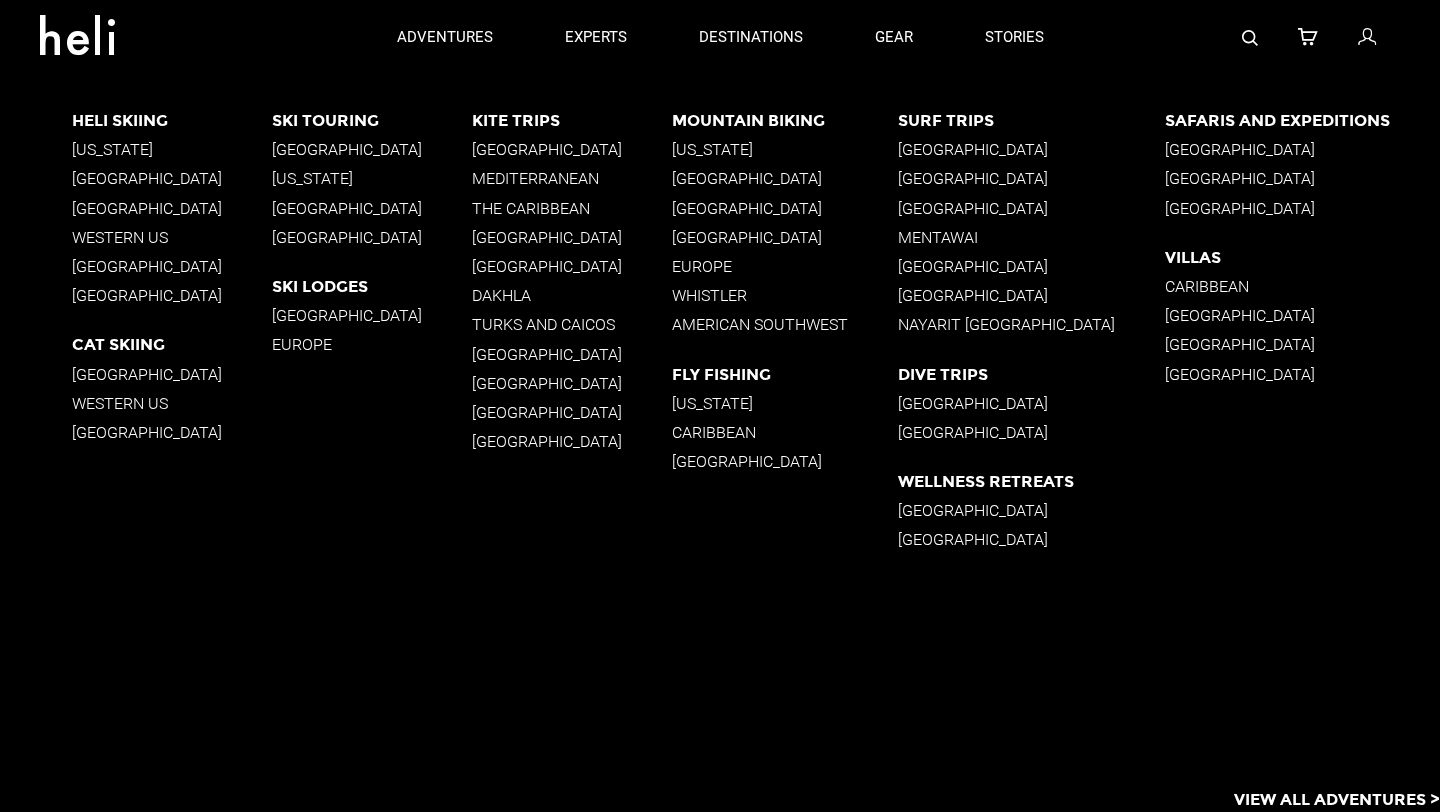 click on "Kite Trips" at bounding box center (572, 120) 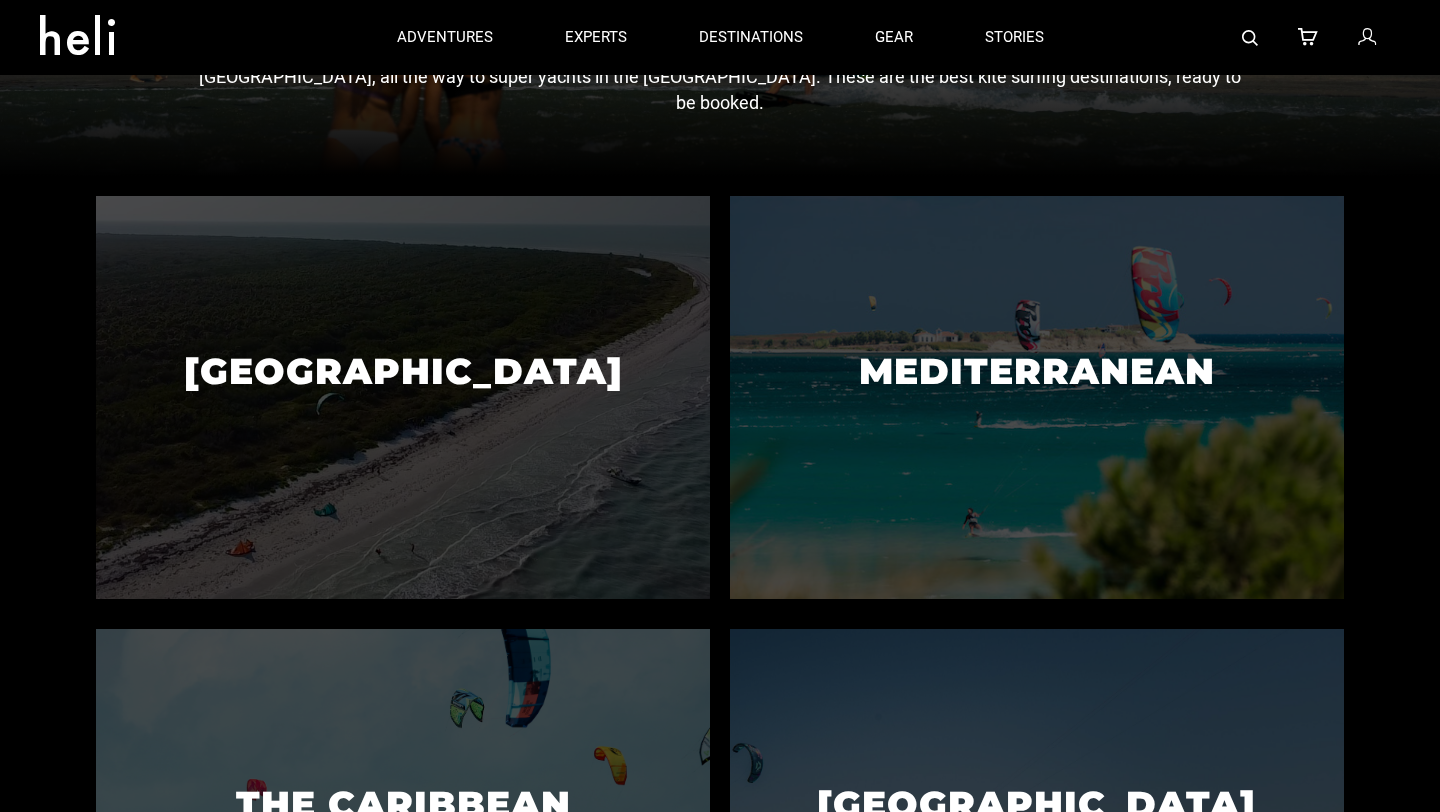 scroll, scrollTop: 535, scrollLeft: 0, axis: vertical 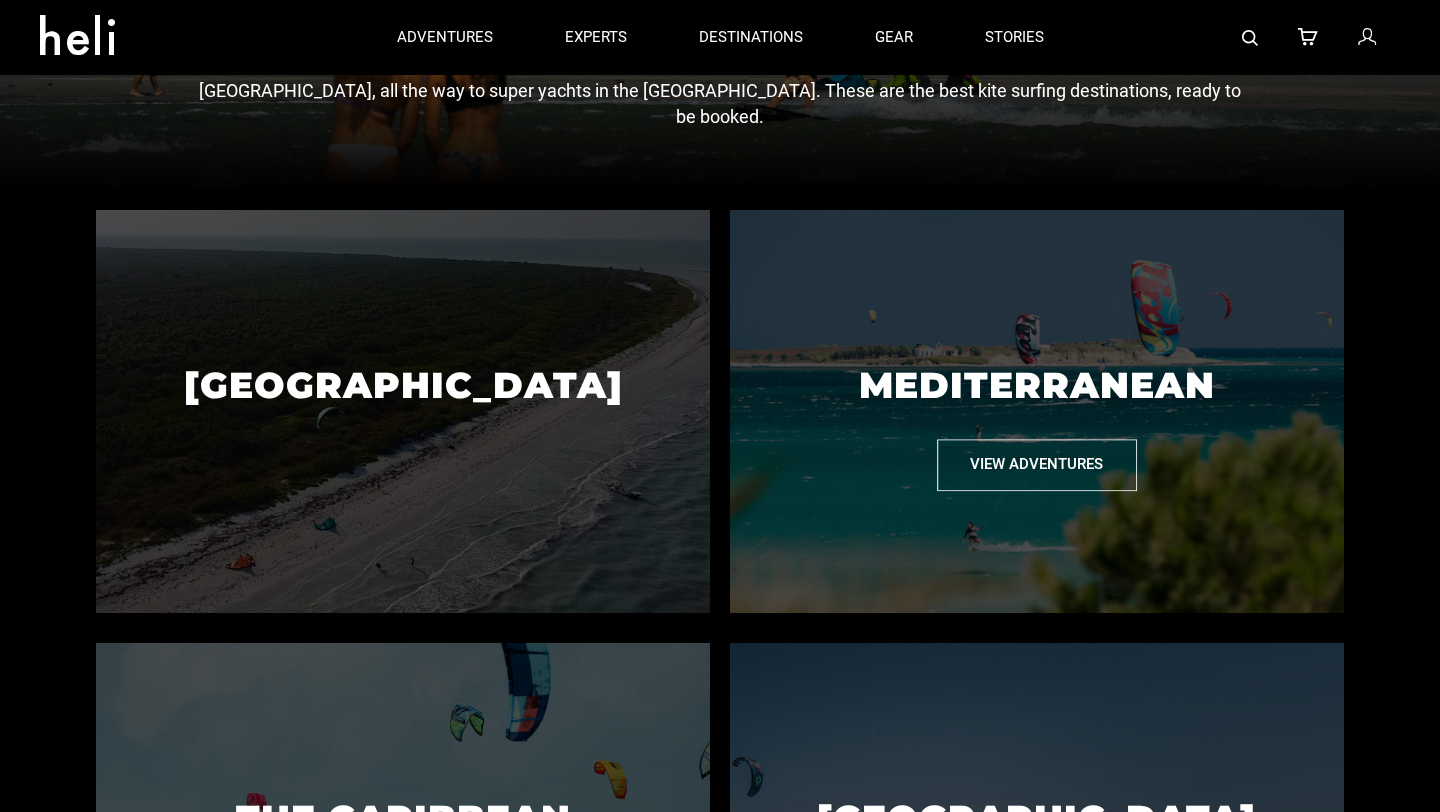 click on "View Adventures" at bounding box center [1037, 464] 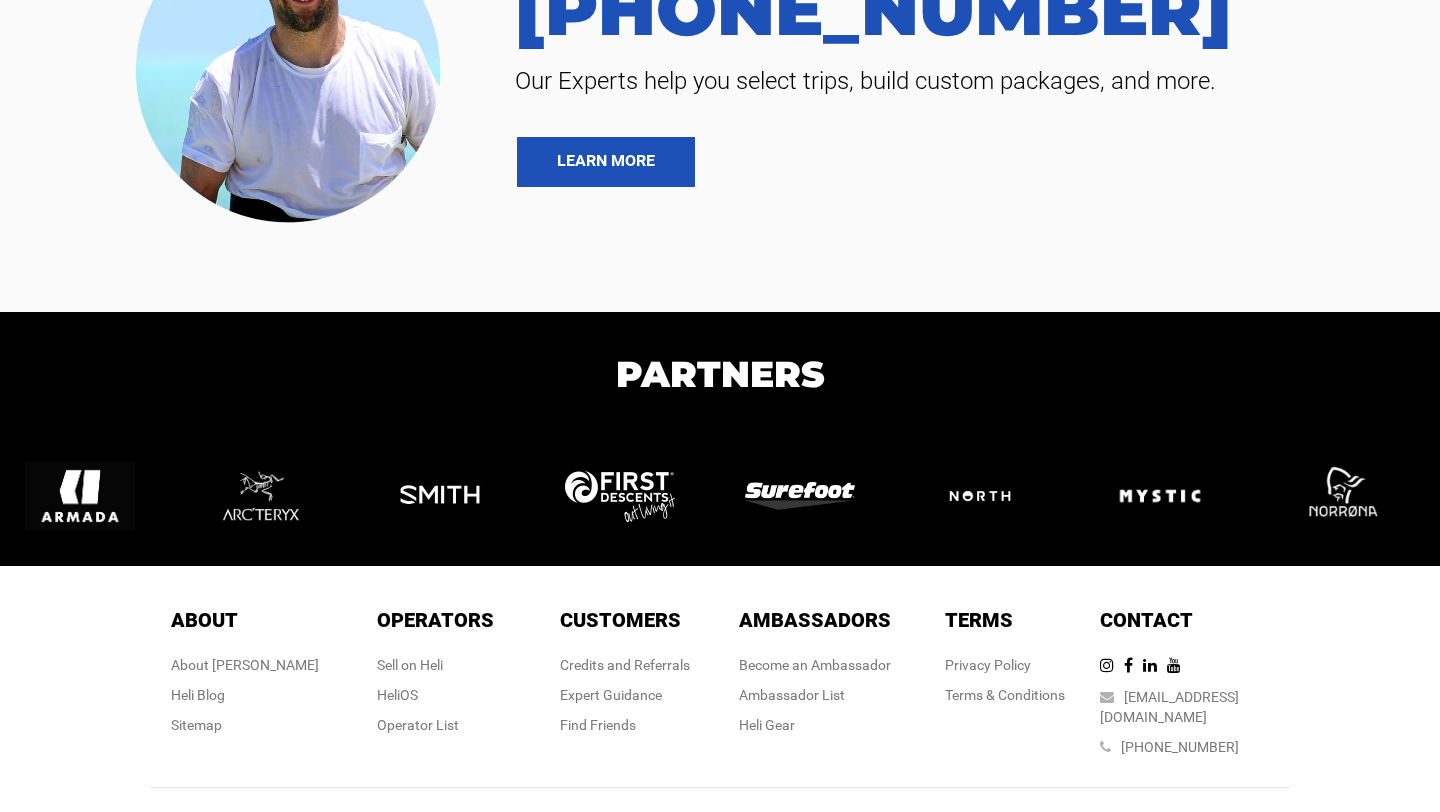 scroll, scrollTop: 4320, scrollLeft: 0, axis: vertical 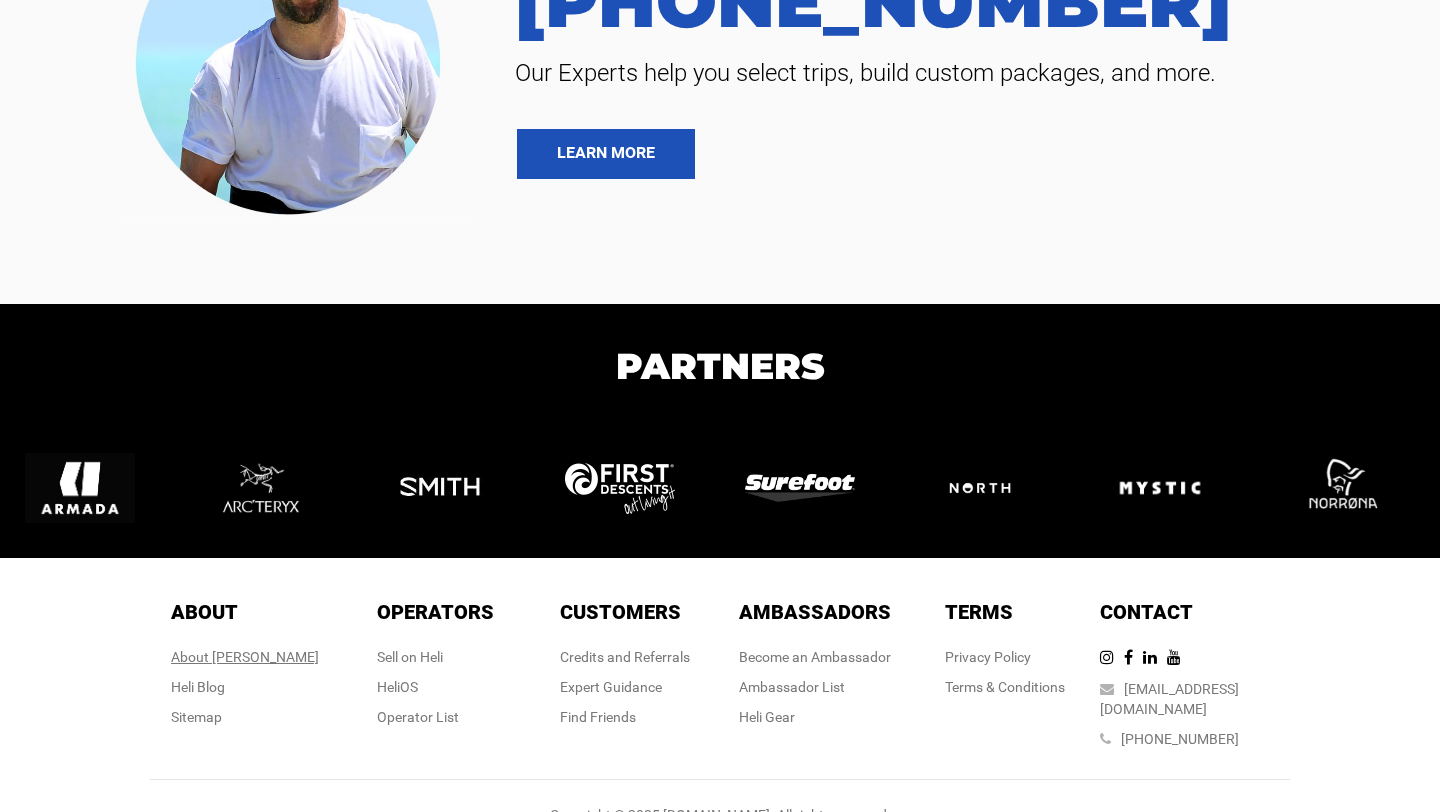 click on "About [PERSON_NAME]" at bounding box center [245, 657] 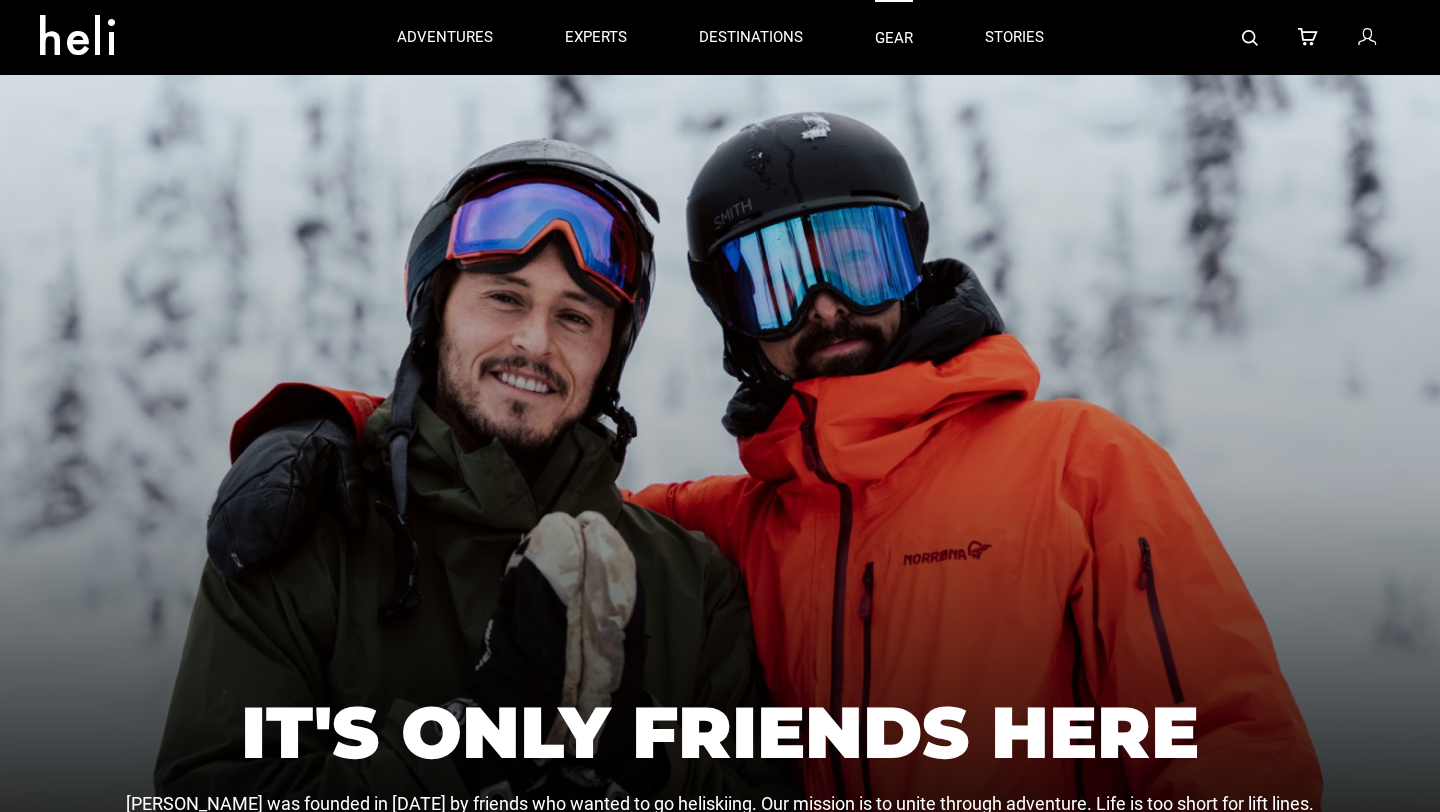click on "gear" at bounding box center (894, 37) 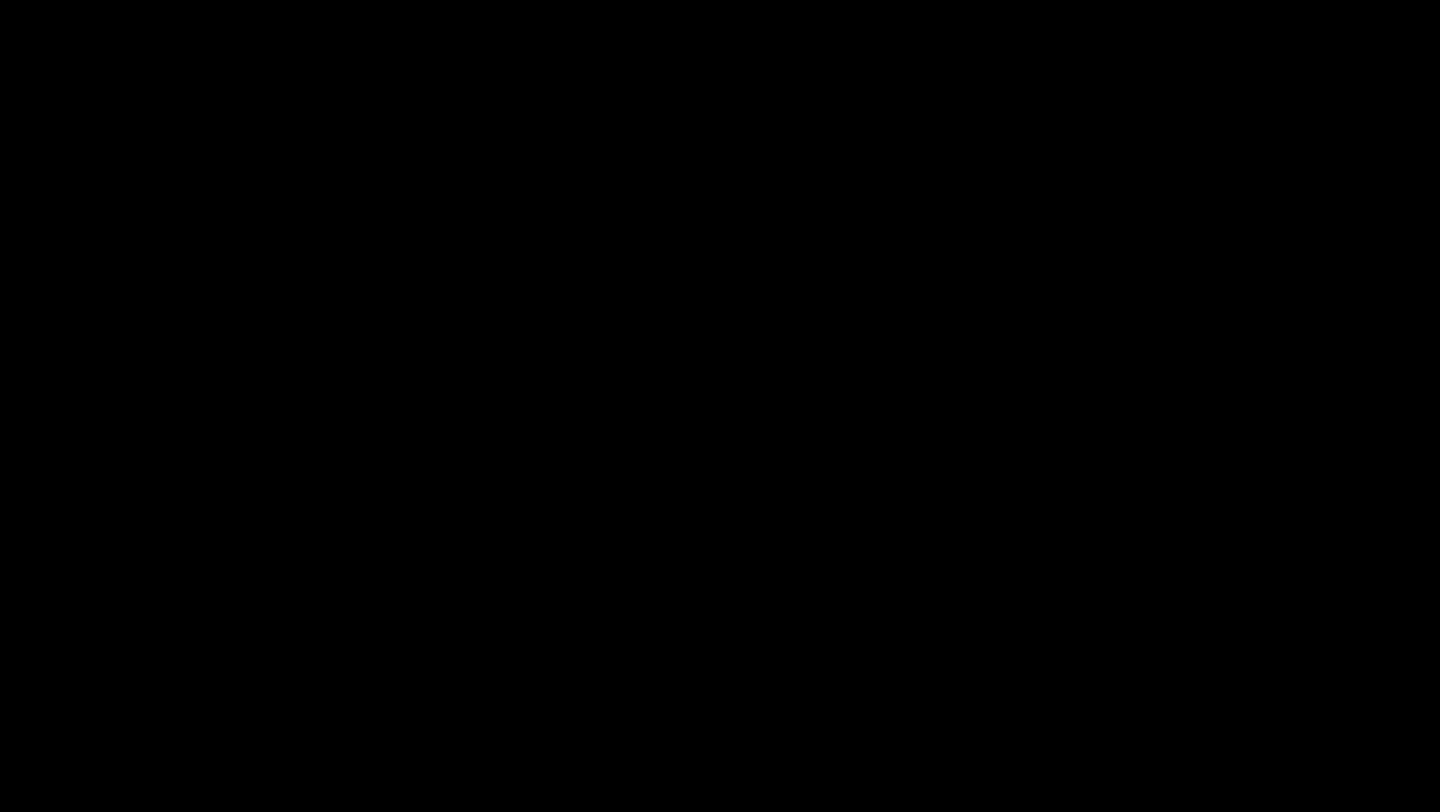 scroll, scrollTop: 1116, scrollLeft: 0, axis: vertical 